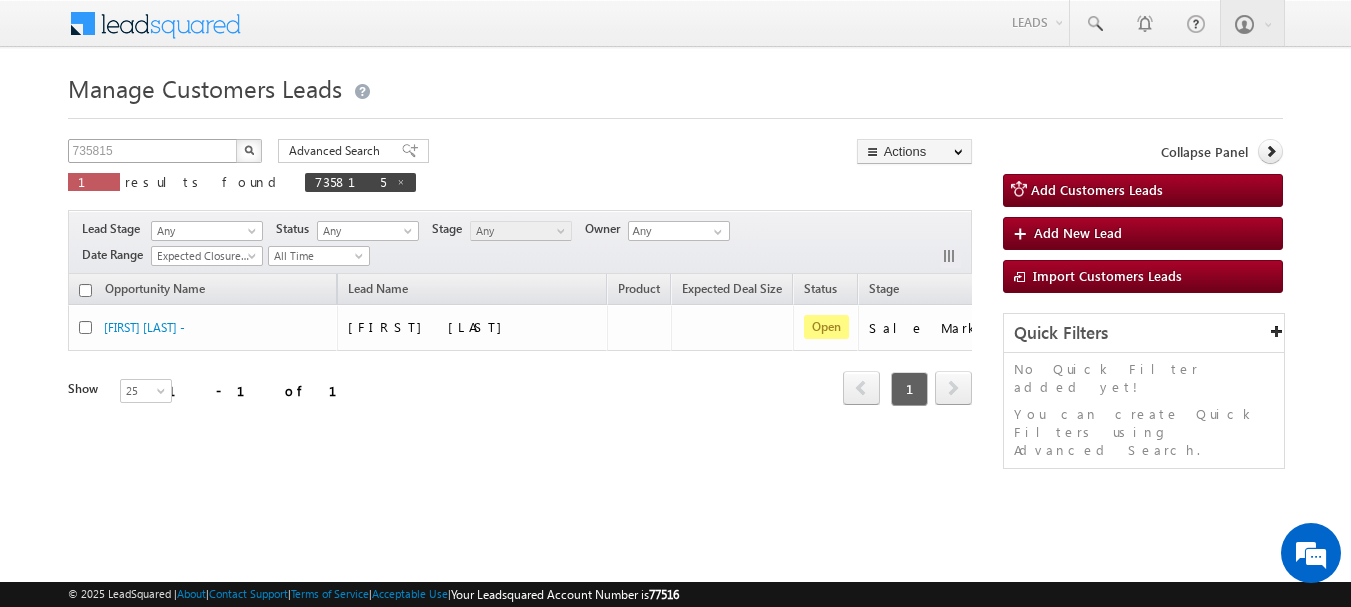 scroll, scrollTop: 0, scrollLeft: 0, axis: both 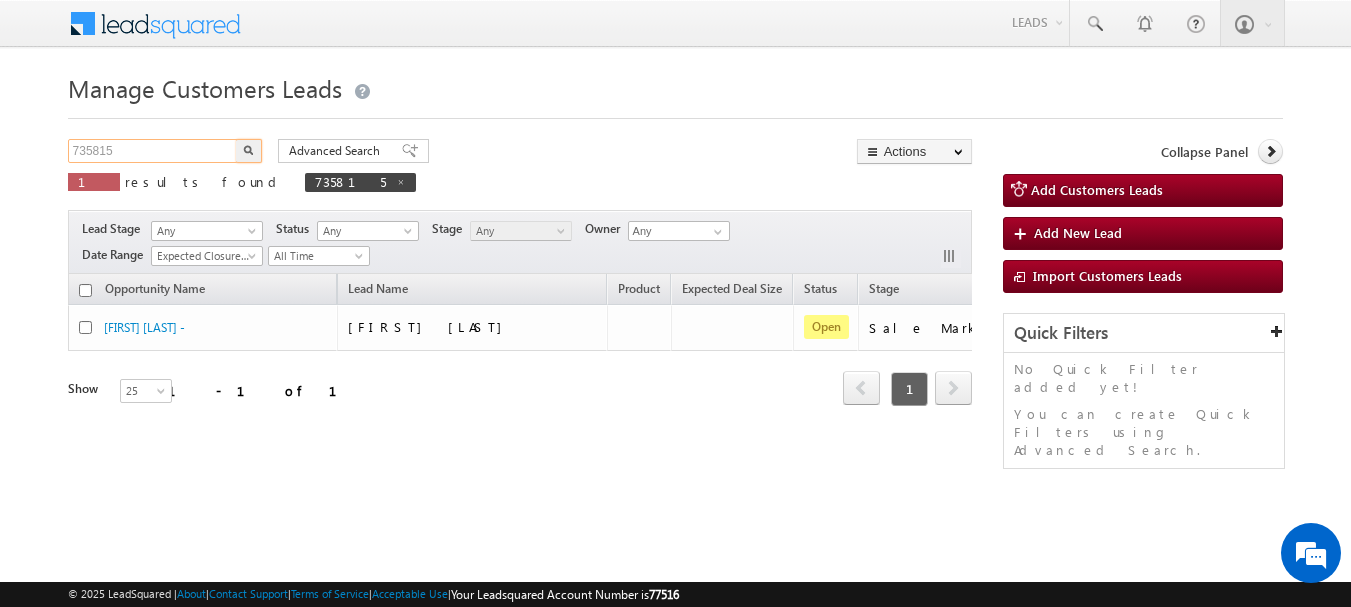drag, startPoint x: 131, startPoint y: 146, endPoint x: 54, endPoint y: 165, distance: 79.30952 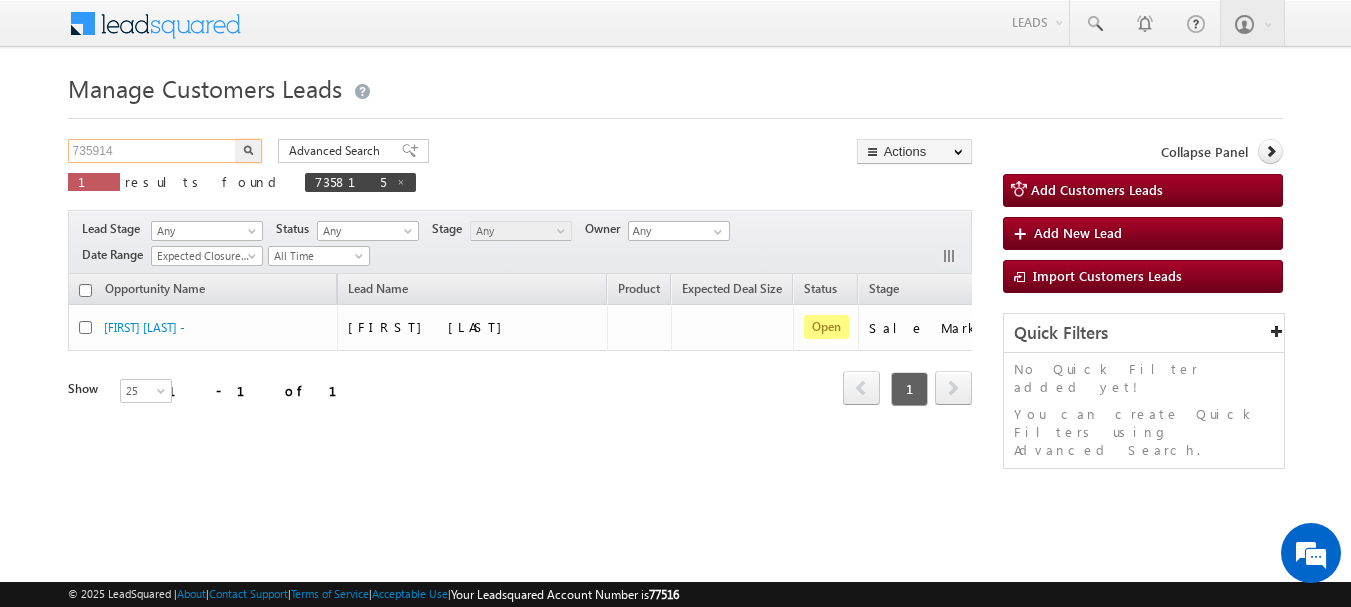 type on "[NUMBER]" 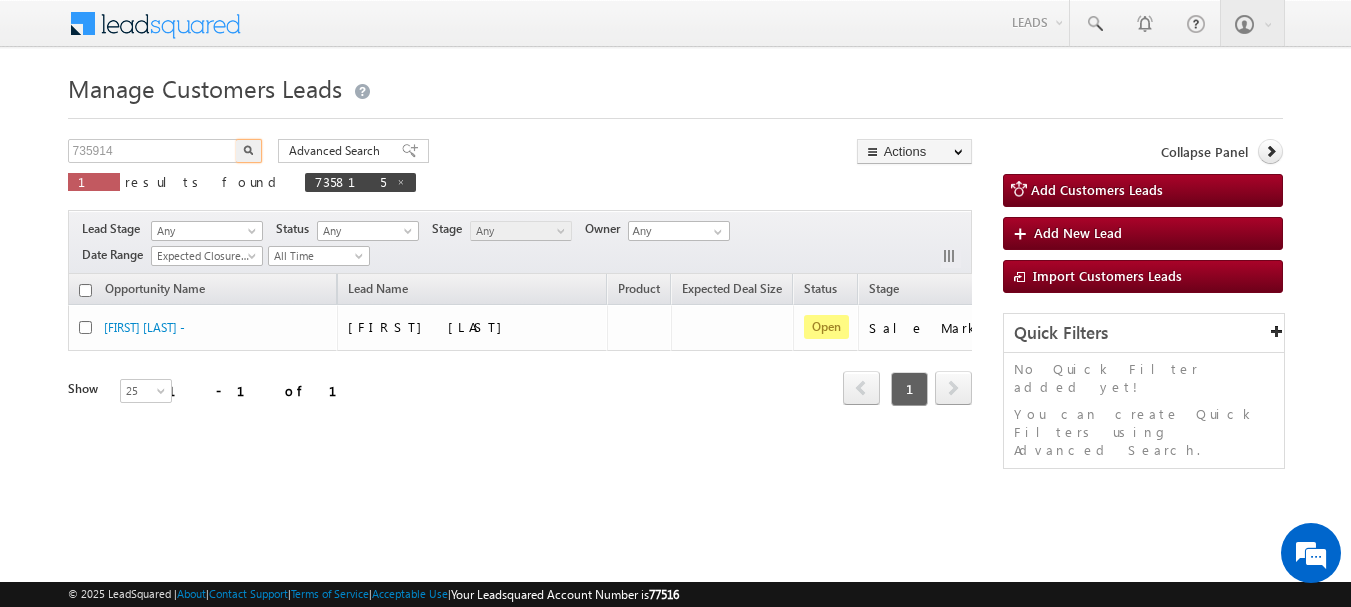 click at bounding box center (249, 151) 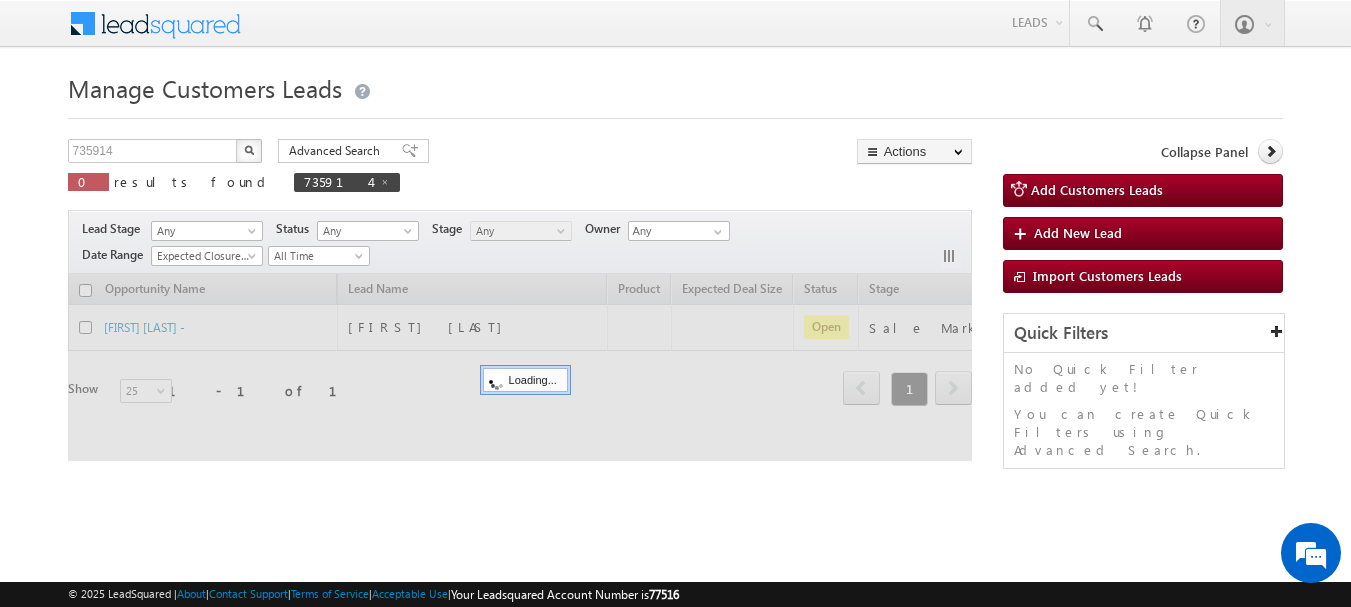 type 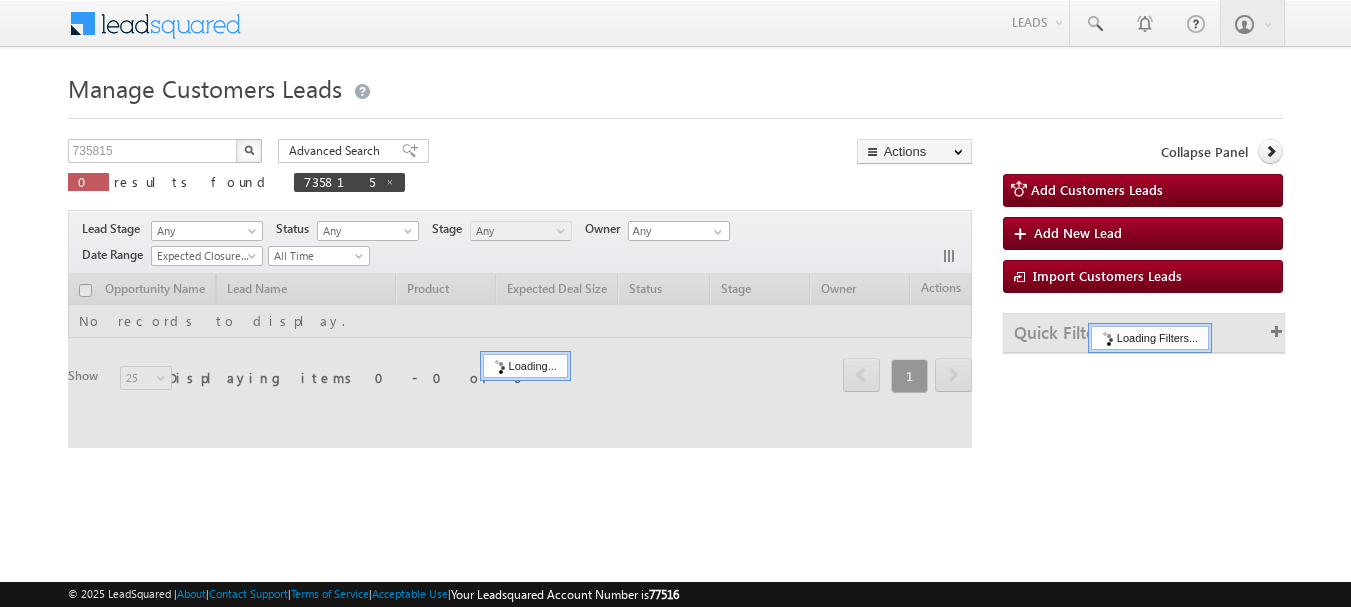 scroll, scrollTop: 0, scrollLeft: 0, axis: both 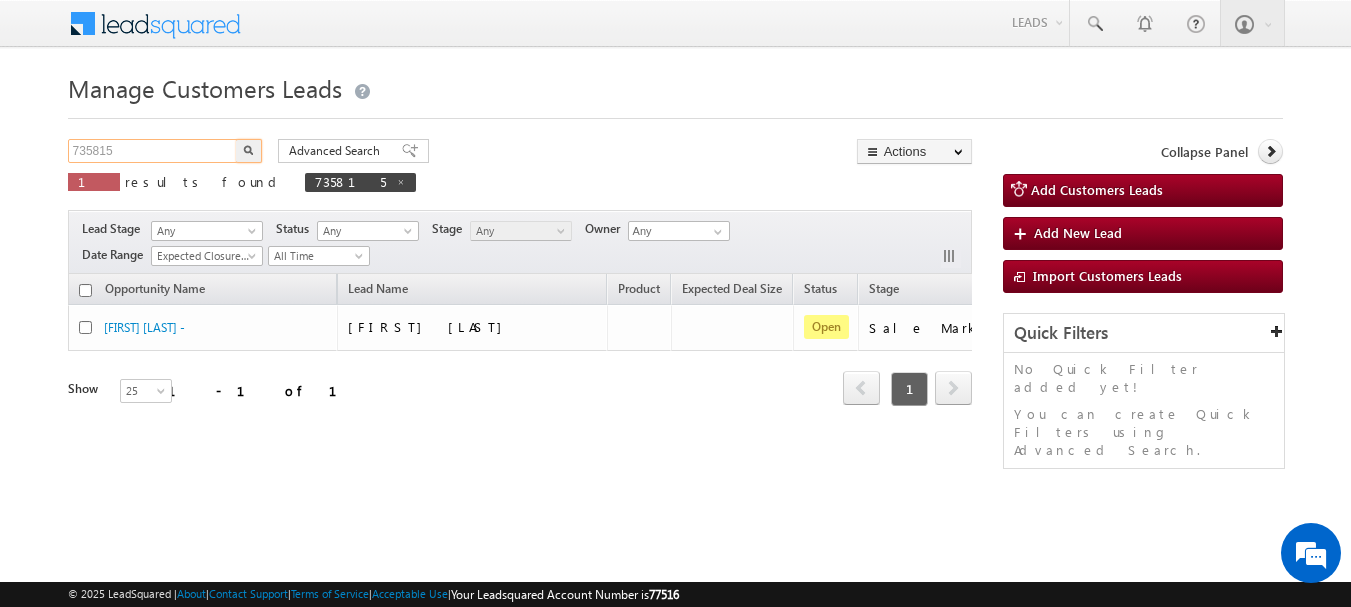 drag, startPoint x: 130, startPoint y: 153, endPoint x: 0, endPoint y: 151, distance: 130.01538 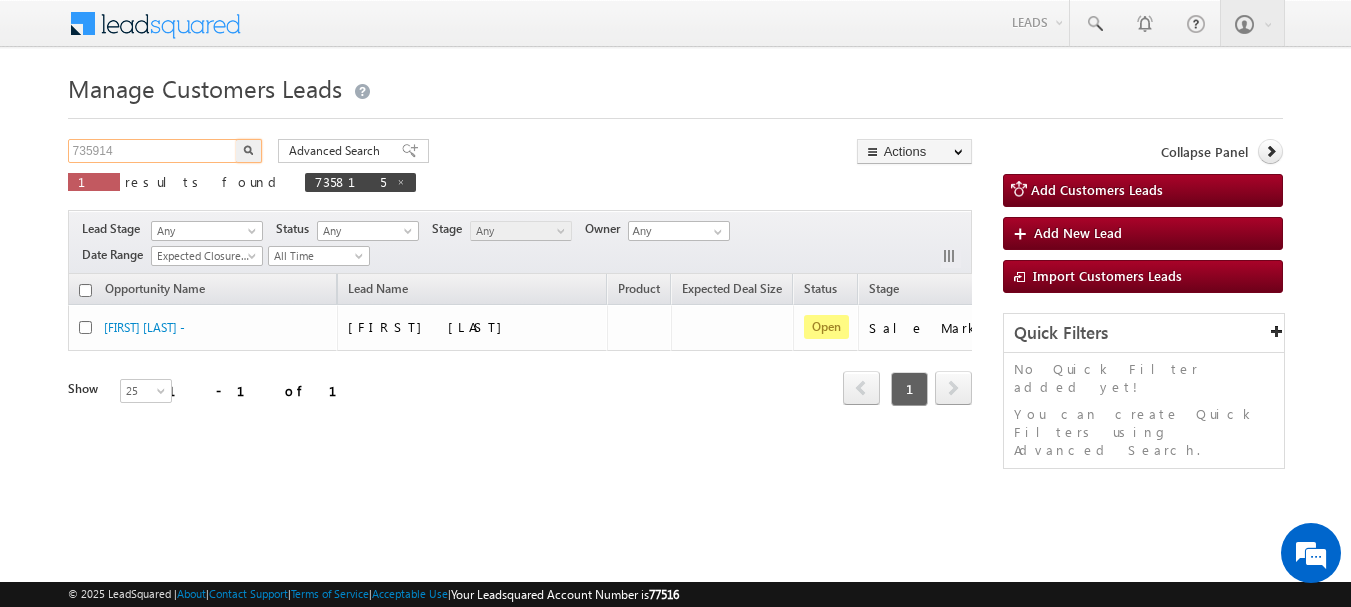 type on "[NUMBER]" 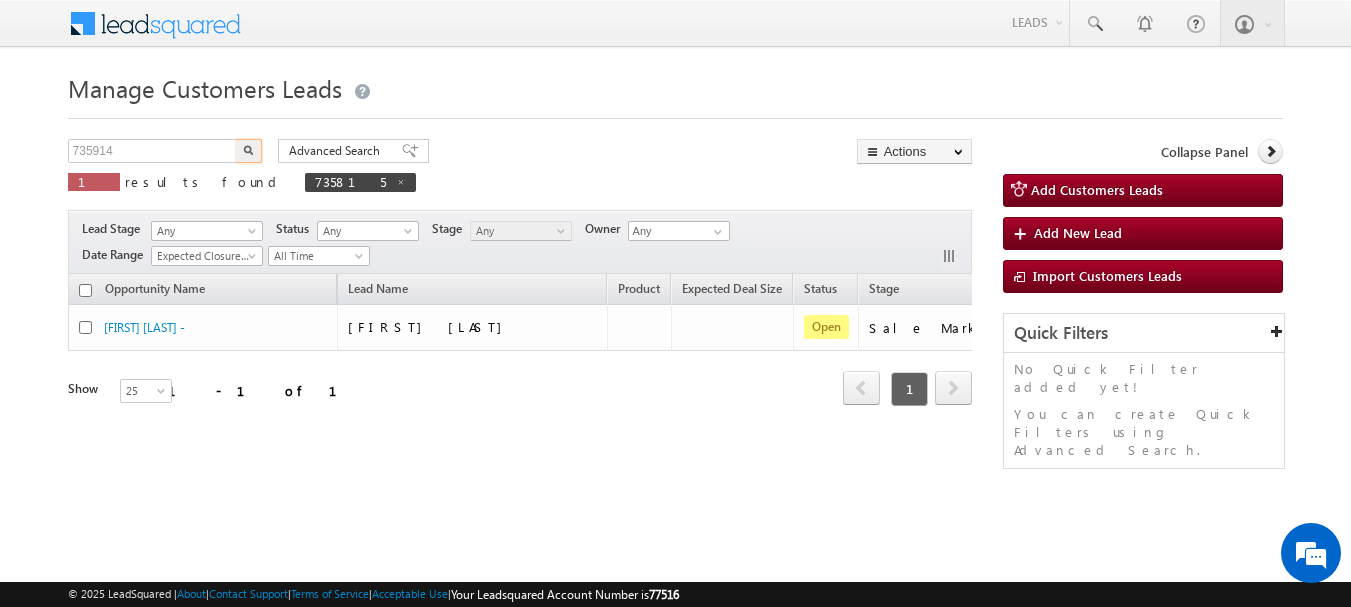 click at bounding box center (249, 151) 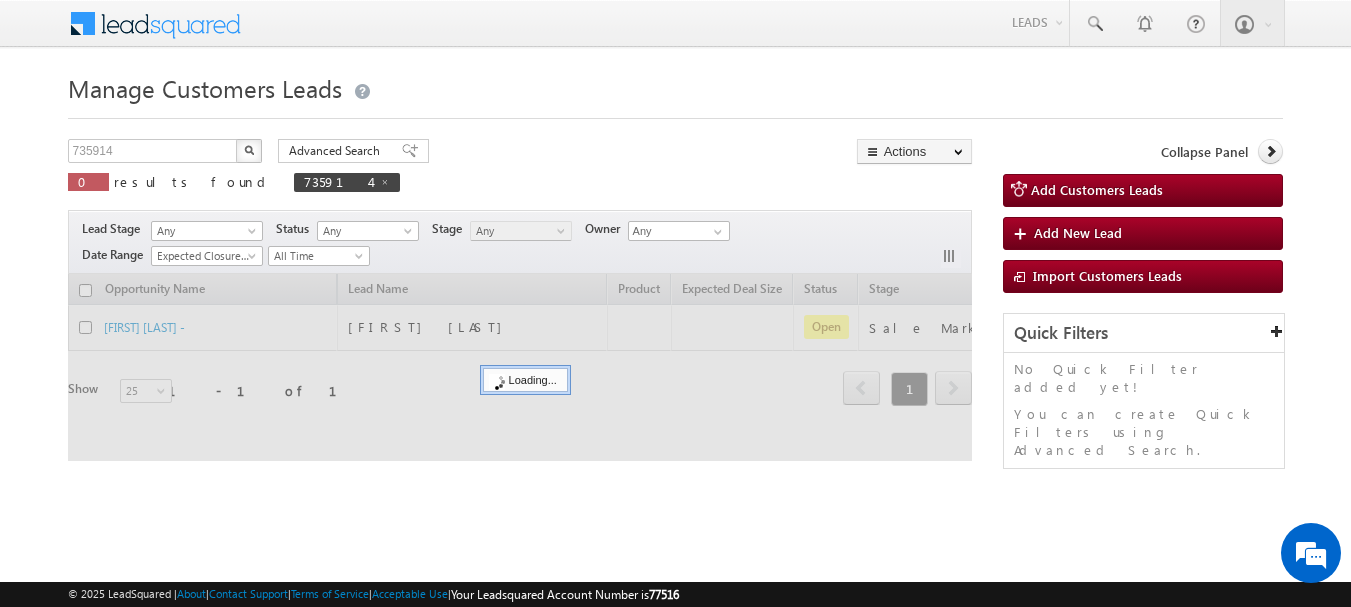 type 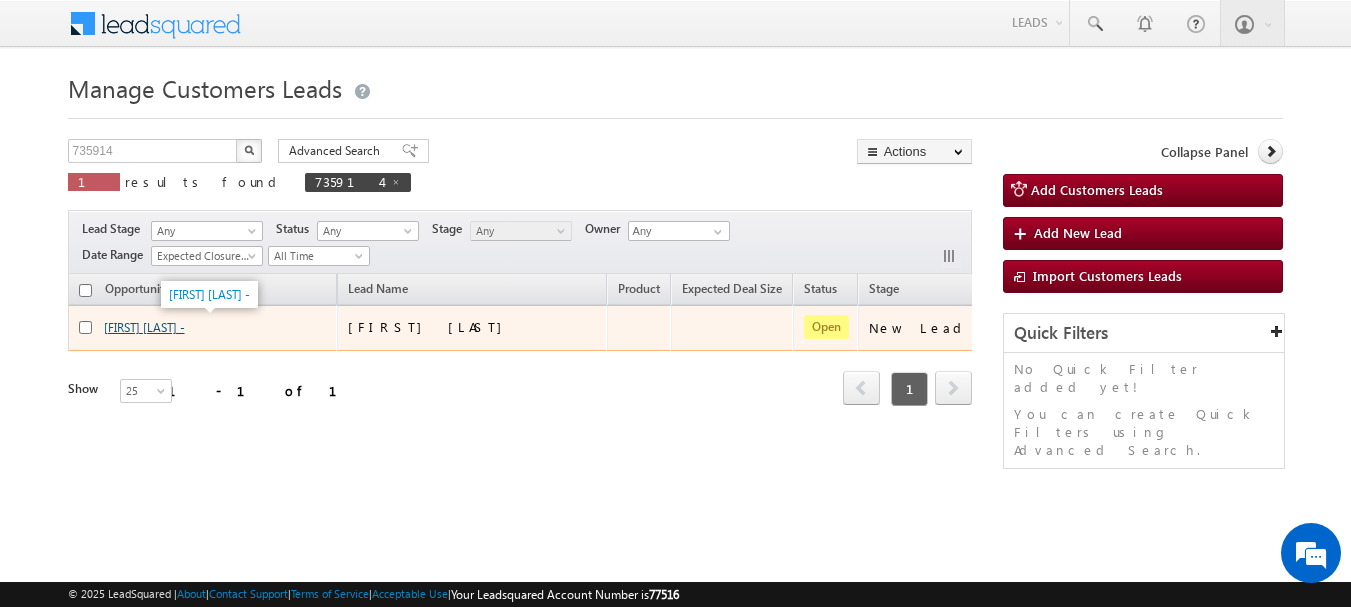 click on "[FIRST] [LAST]  -" at bounding box center (144, 327) 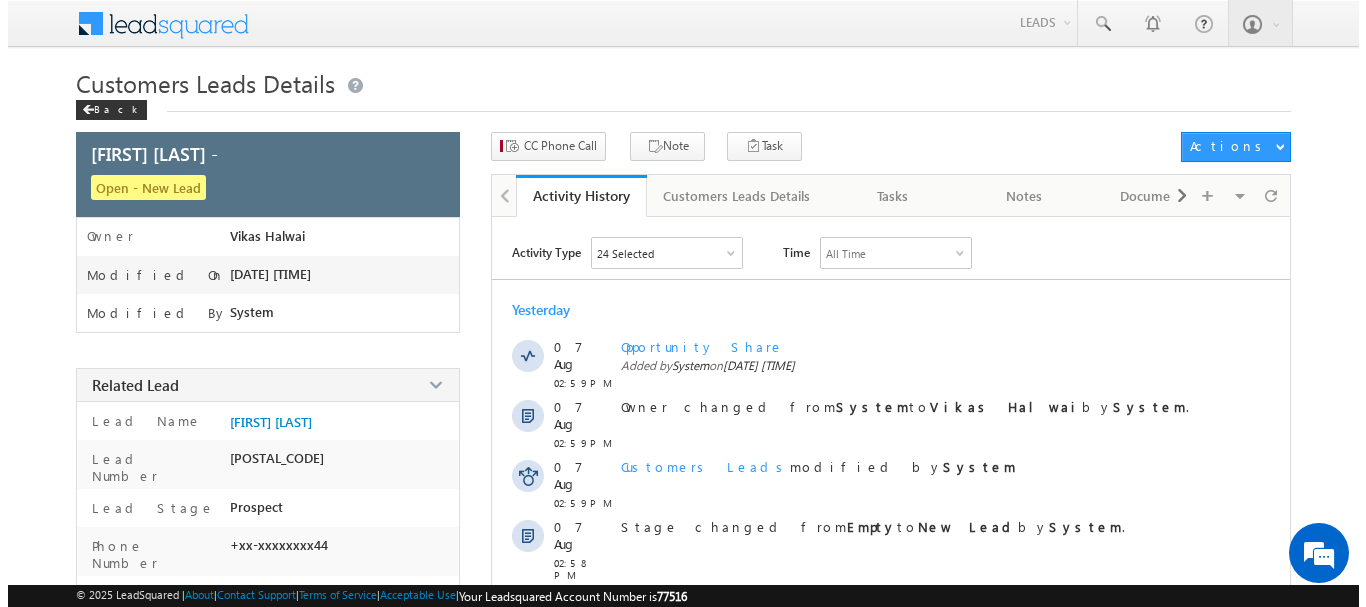 scroll, scrollTop: 0, scrollLeft: 0, axis: both 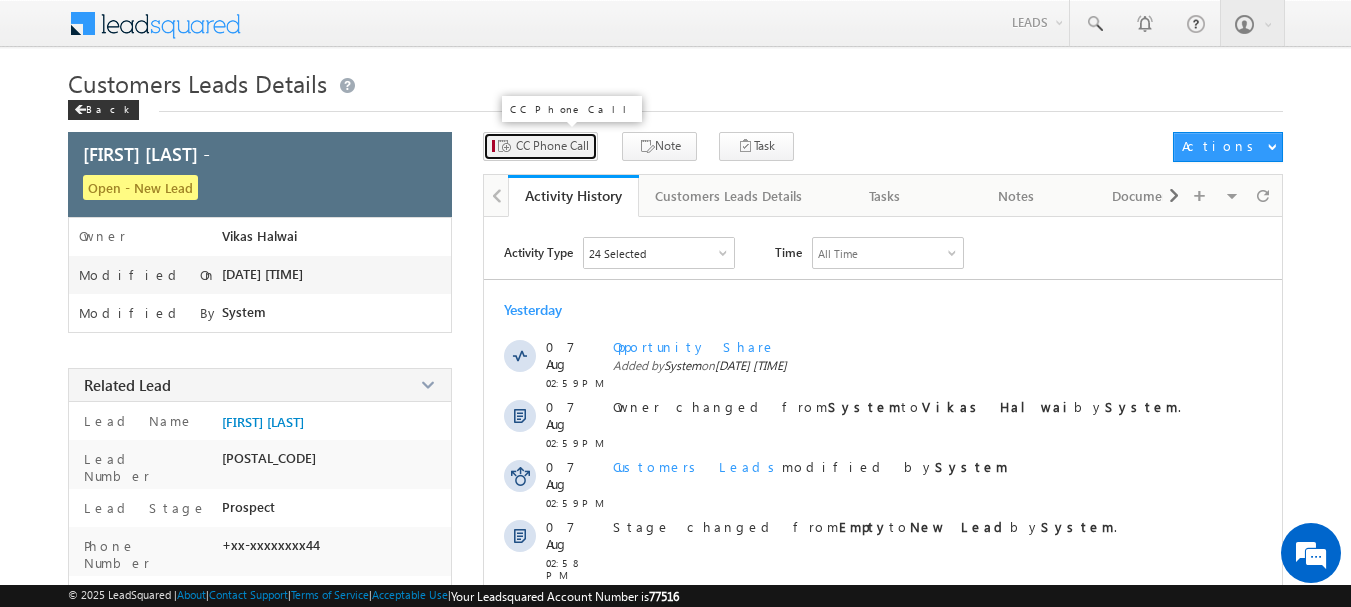 click on "CC Phone Call" at bounding box center (552, 146) 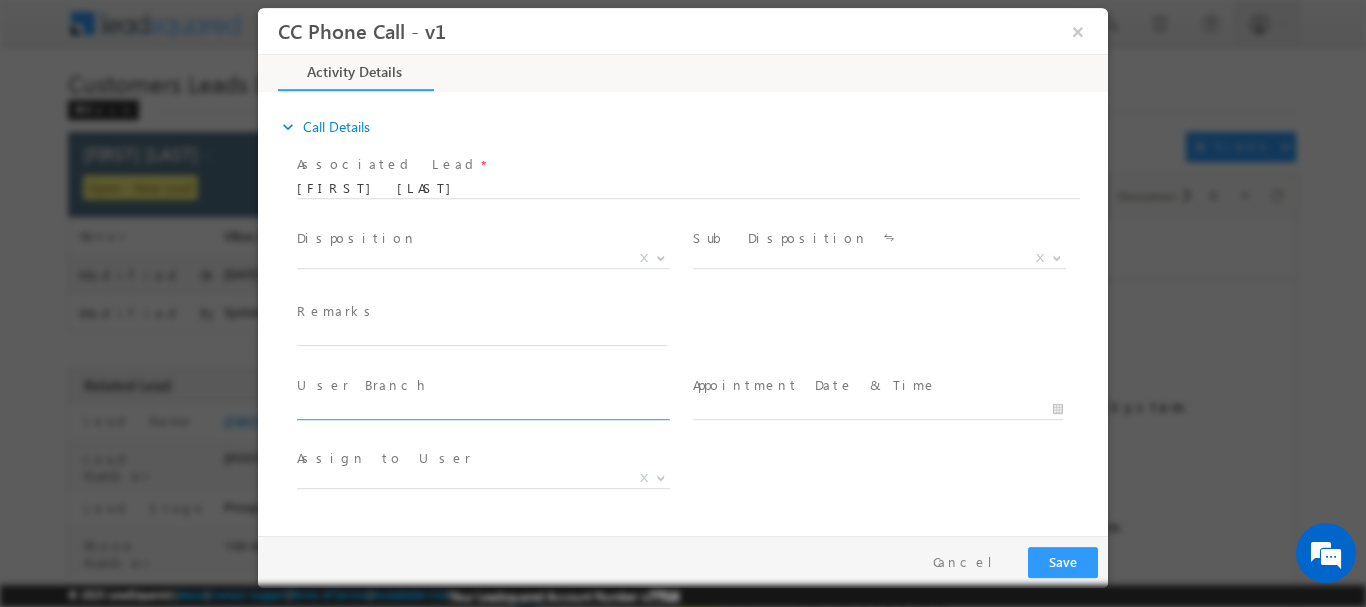 scroll, scrollTop: 0, scrollLeft: 0, axis: both 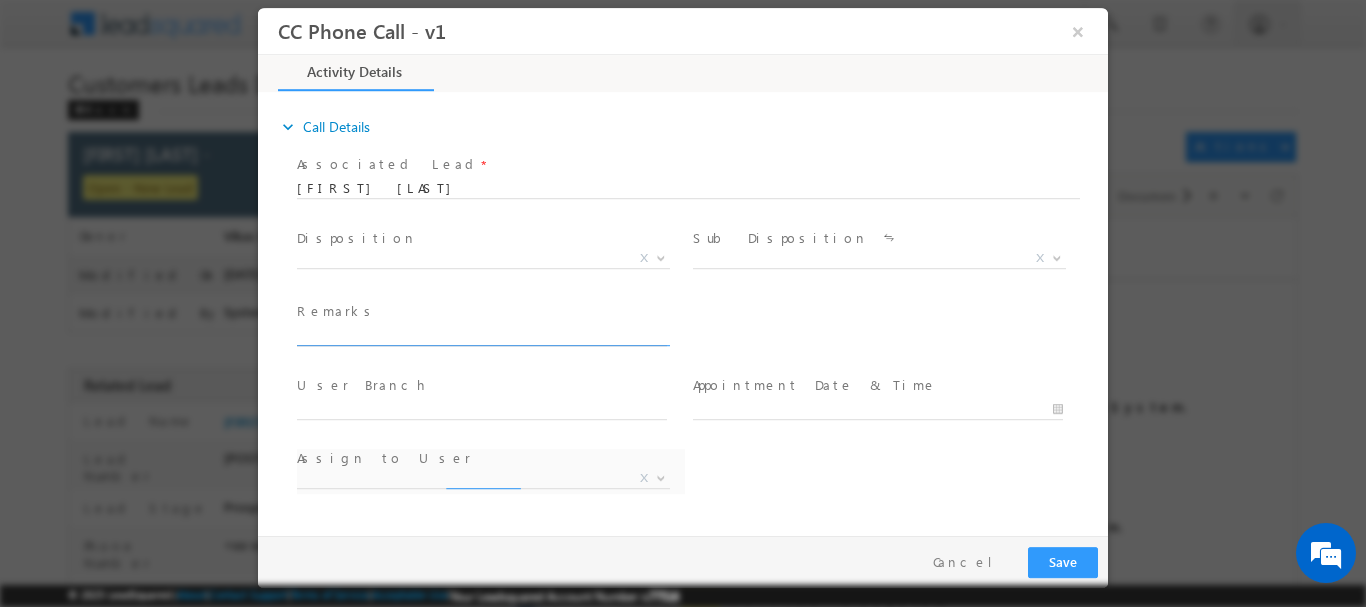 click at bounding box center (482, 335) 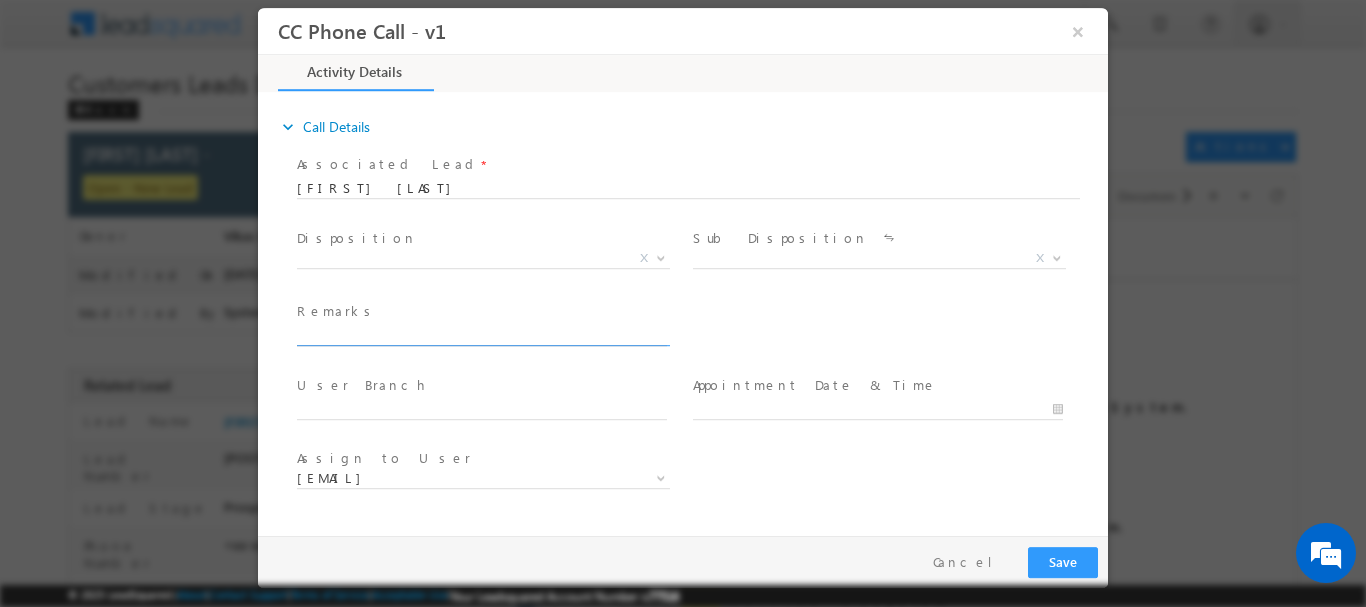 paste on "HOME CONSTRUCTION-LOAN-15 L-AGE-[AGE]-PV-80 L-BUSINESS-INCOME-60-70 K-CASH-PIN CODE-[POSTAL_CODE]" 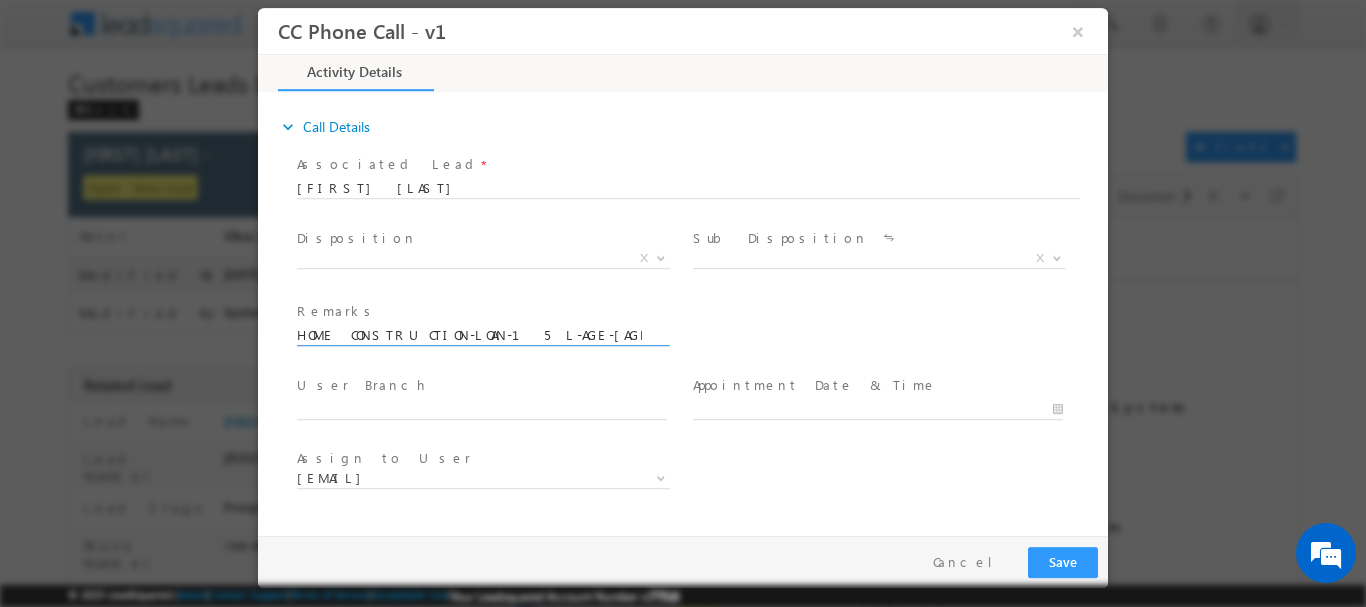 scroll, scrollTop: 0, scrollLeft: 273, axis: horizontal 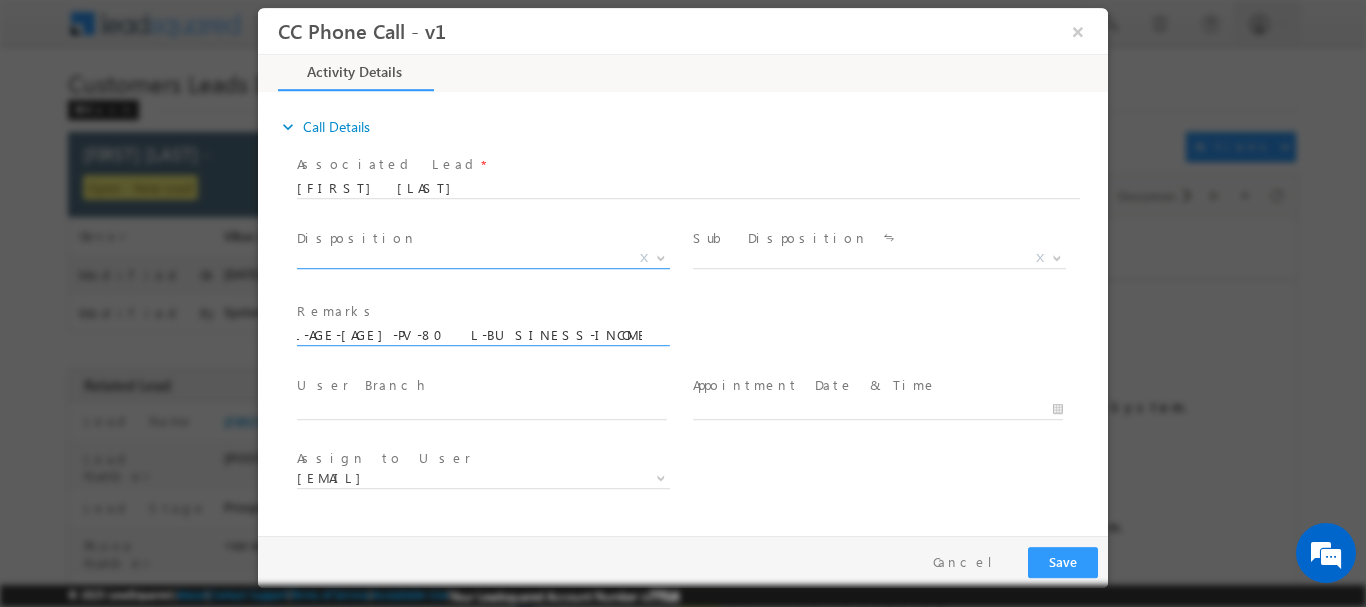 type on "HOME CONSTRUCTION-LOAN-15 L-AGE-[AGE]-PV-80 L-BUSINESS-INCOME-60-70 K-CASH-PIN CODE-[POSTAL_CODE]" 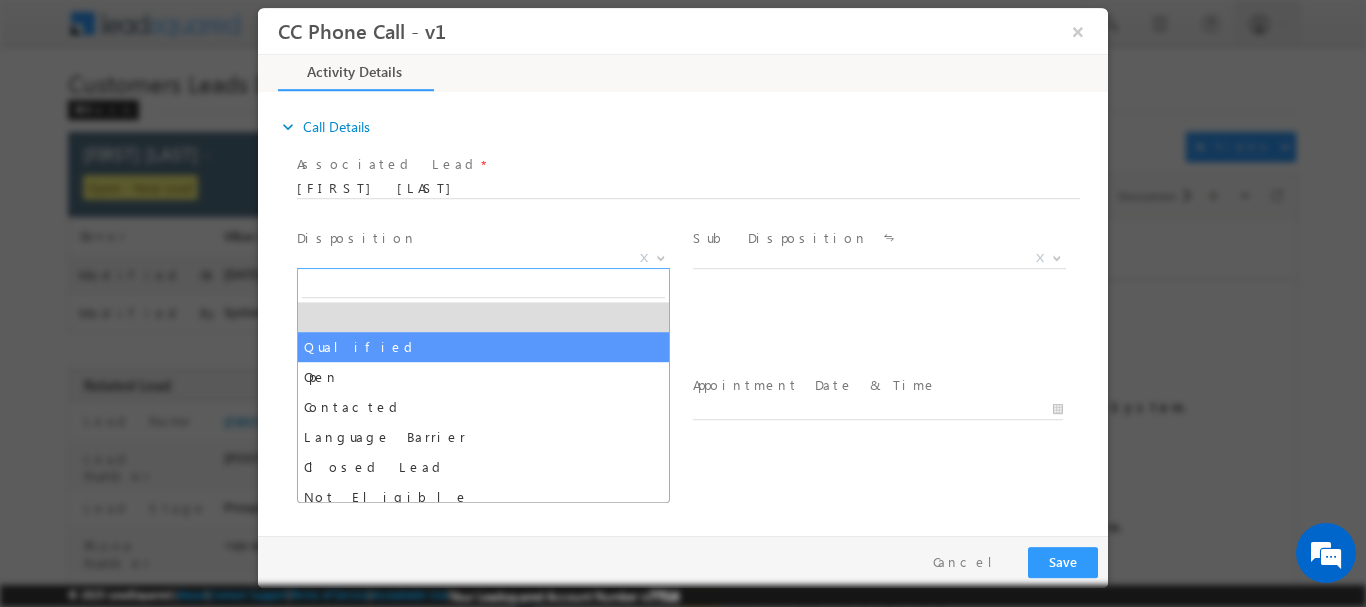select on "Qualified" 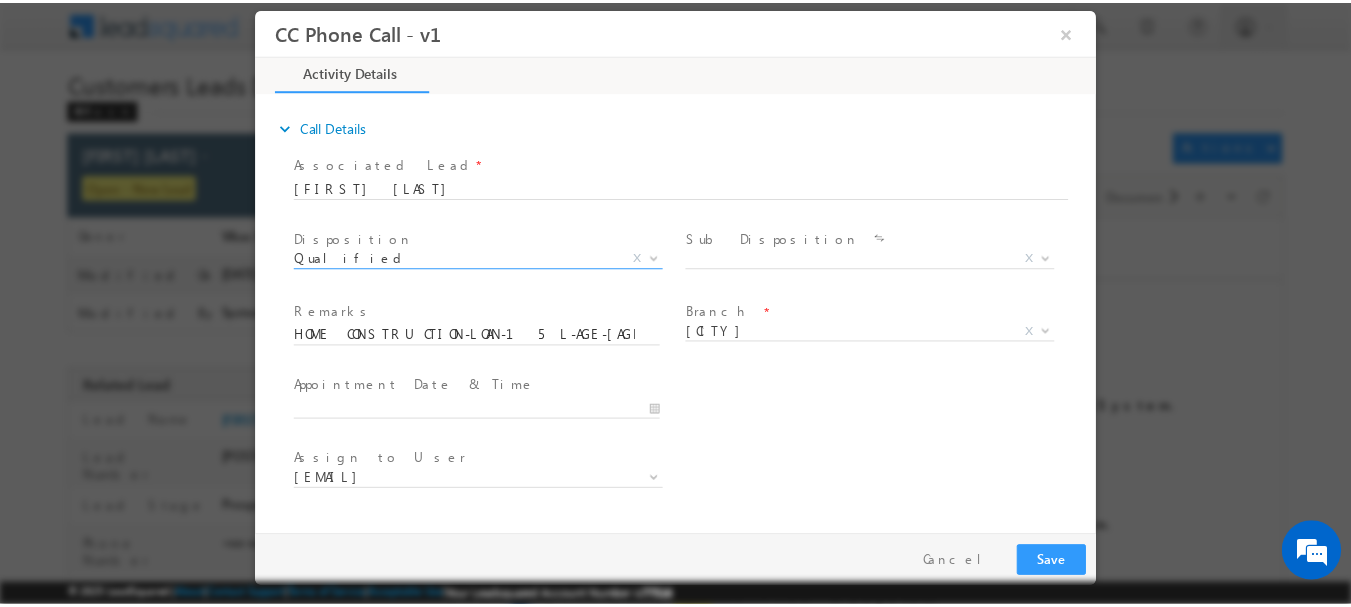 scroll, scrollTop: 0, scrollLeft: 0, axis: both 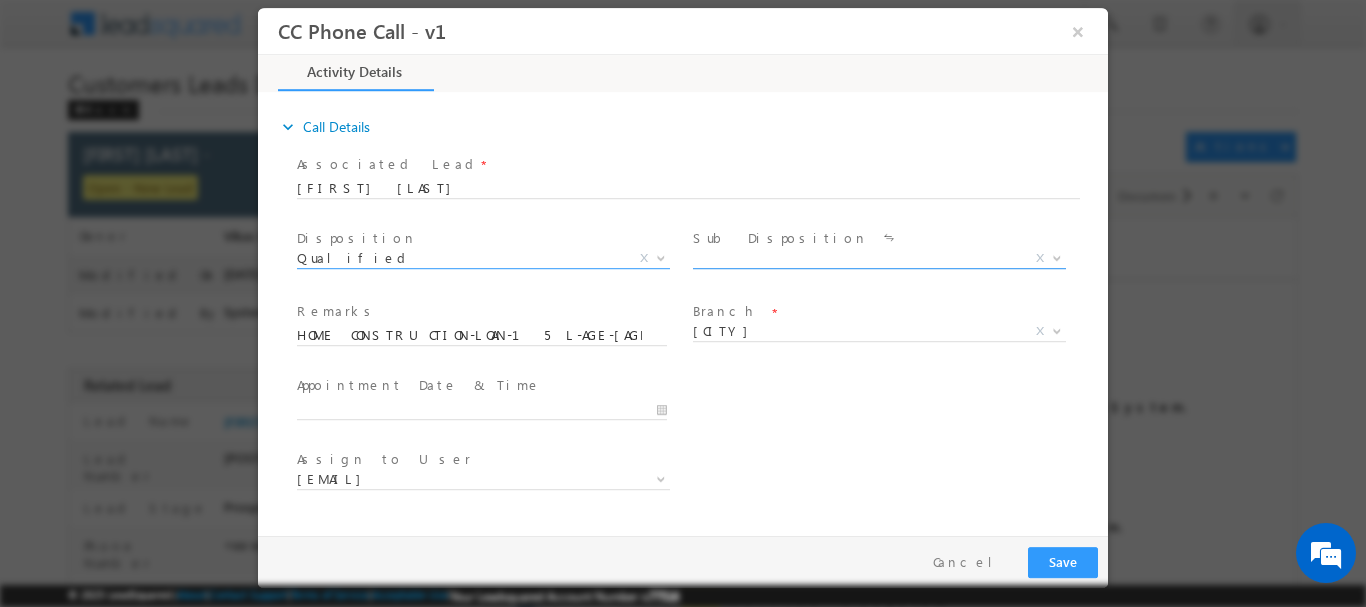 click at bounding box center [1057, 256] 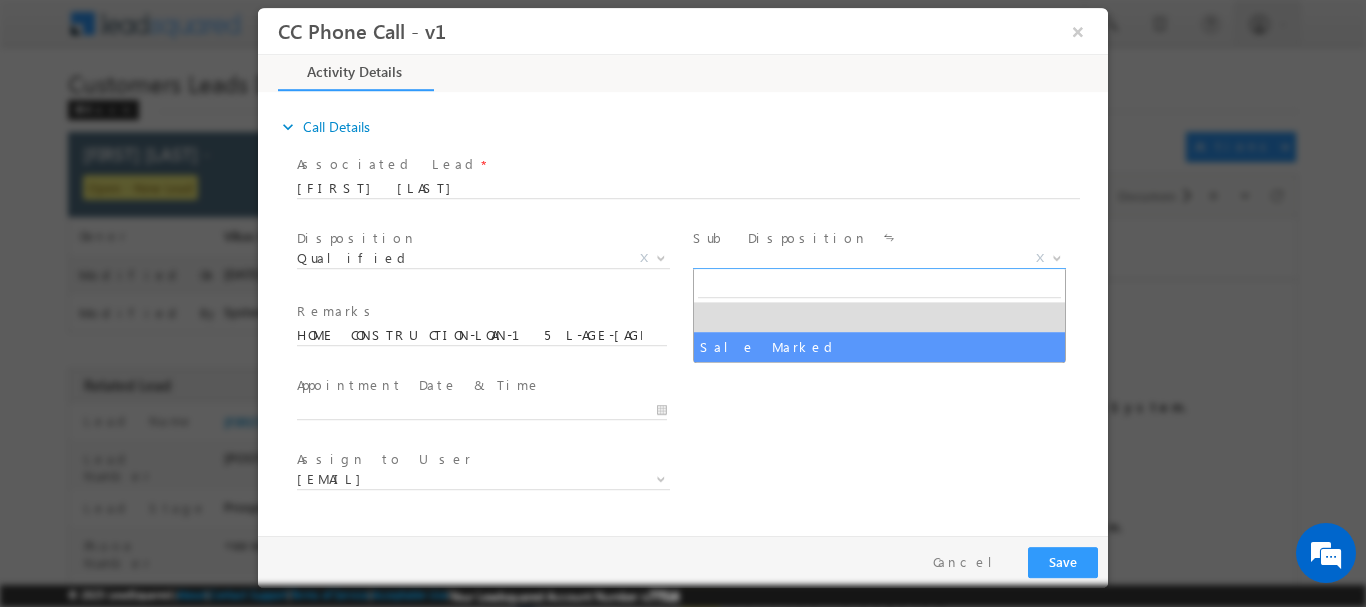select on "Sale Marked" 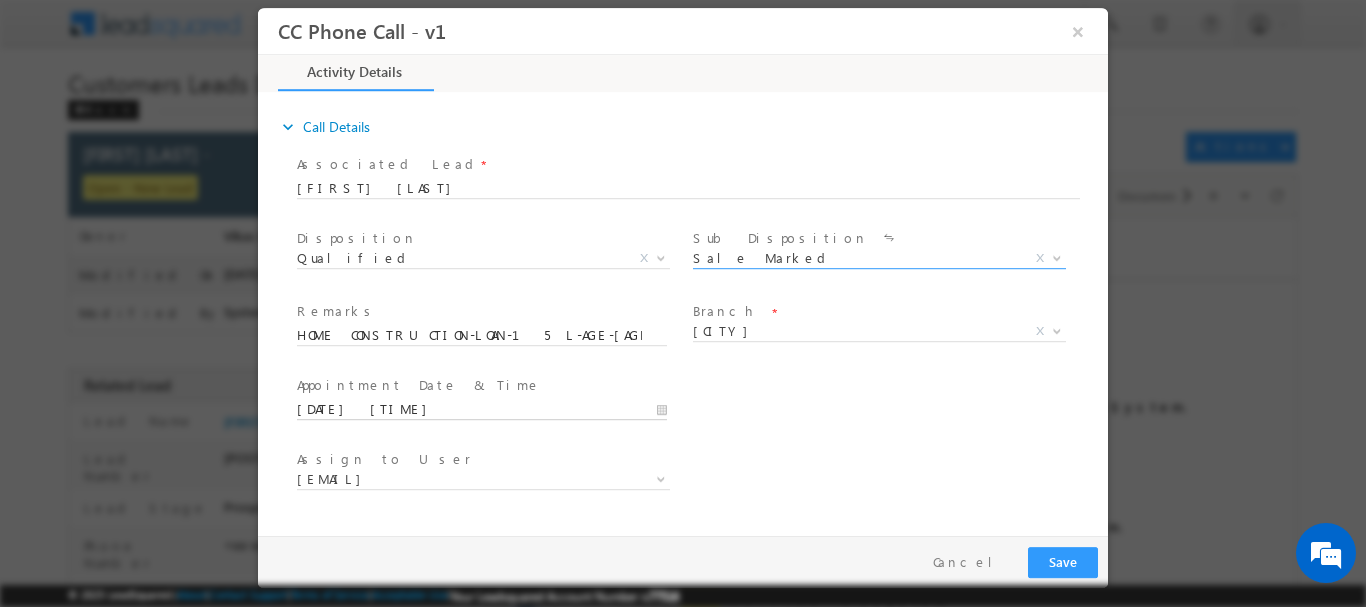 click on "[DATE] [TIME]" at bounding box center [482, 409] 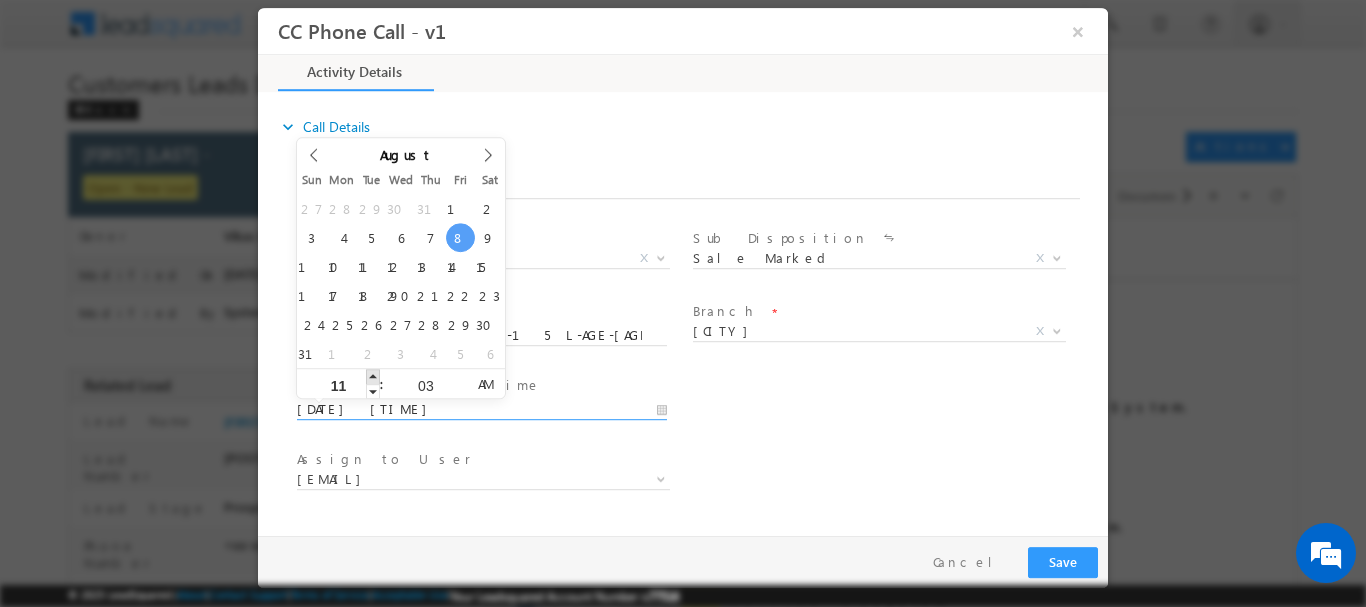 type on "[DATE] [TIME]" 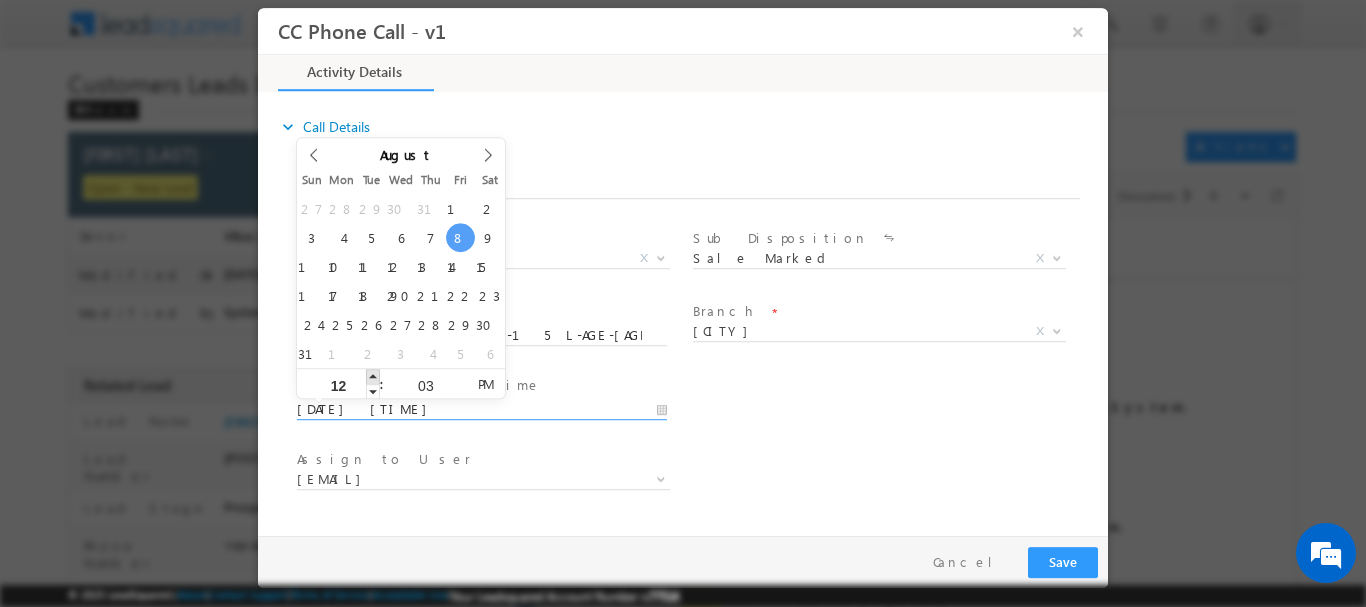 click at bounding box center (373, 375) 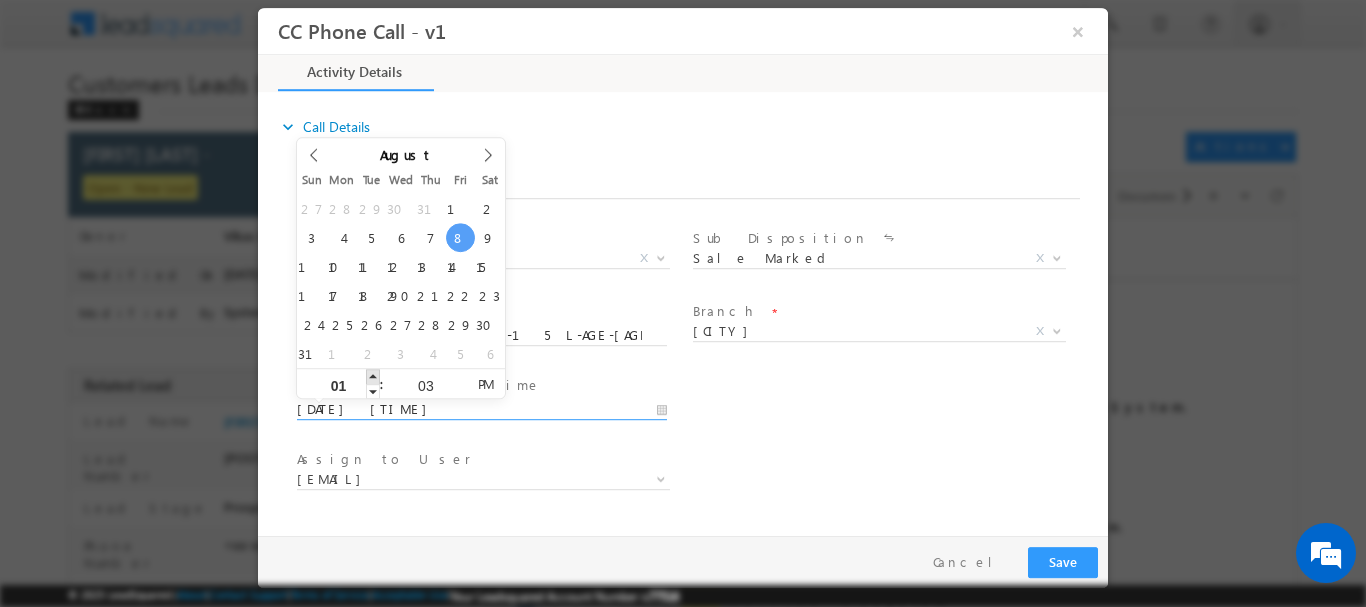 click at bounding box center (373, 375) 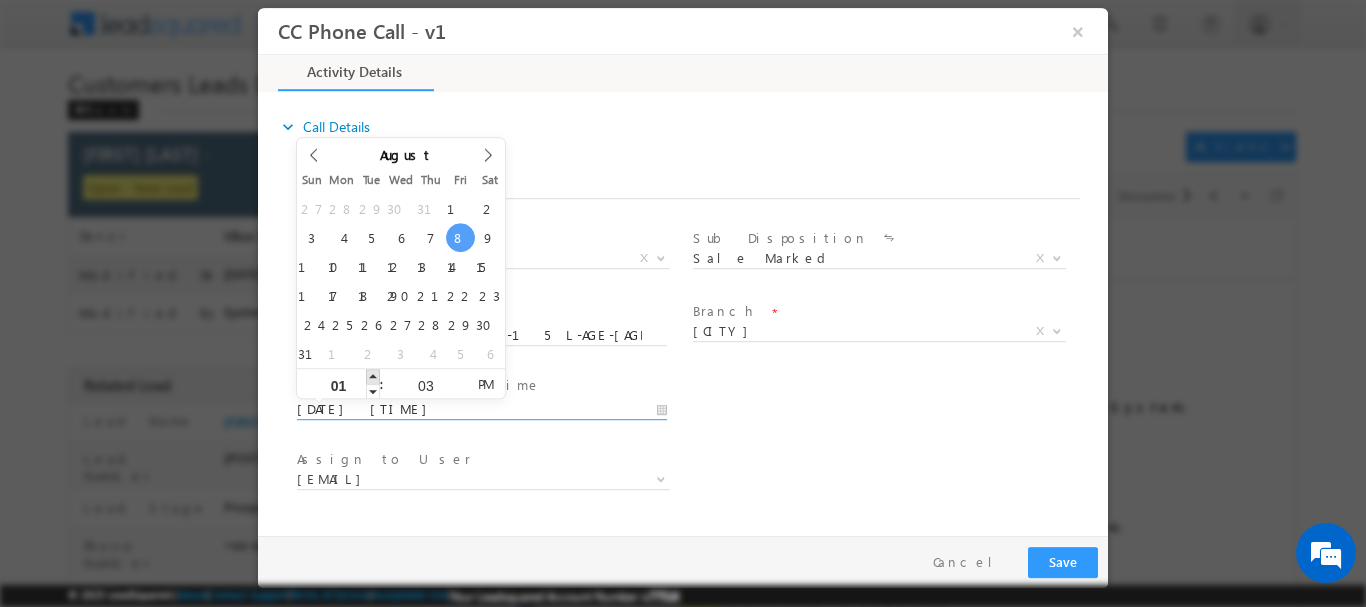 type on "[DATE] [TIME]" 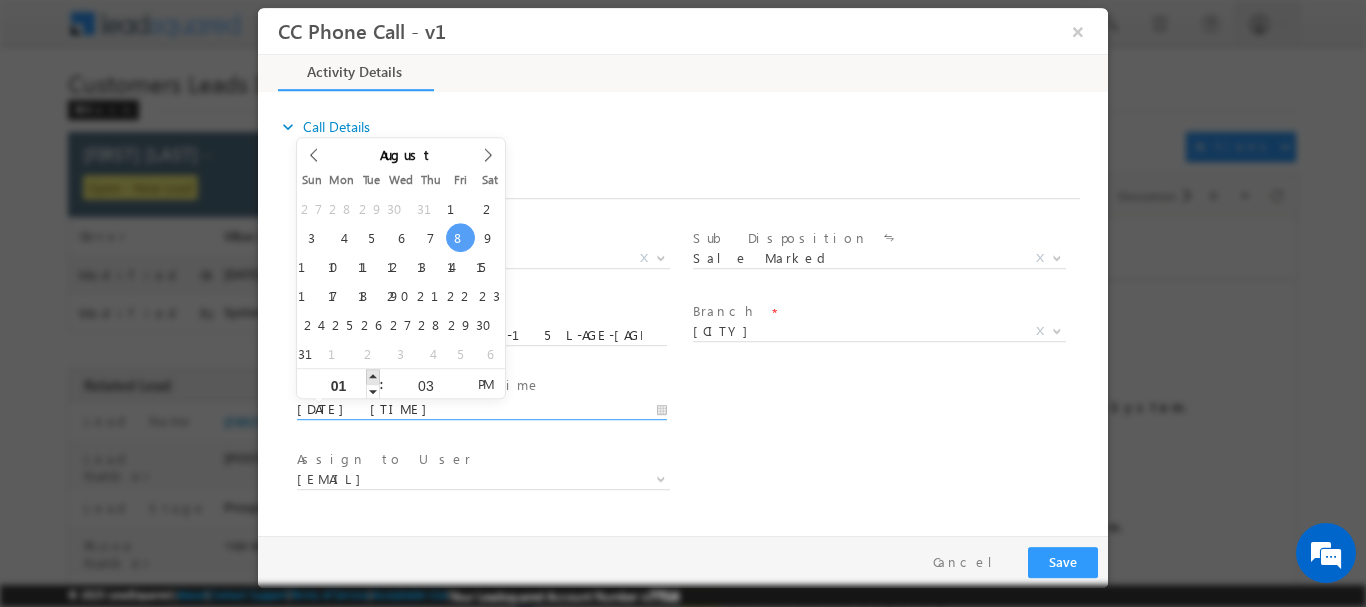 type on "02" 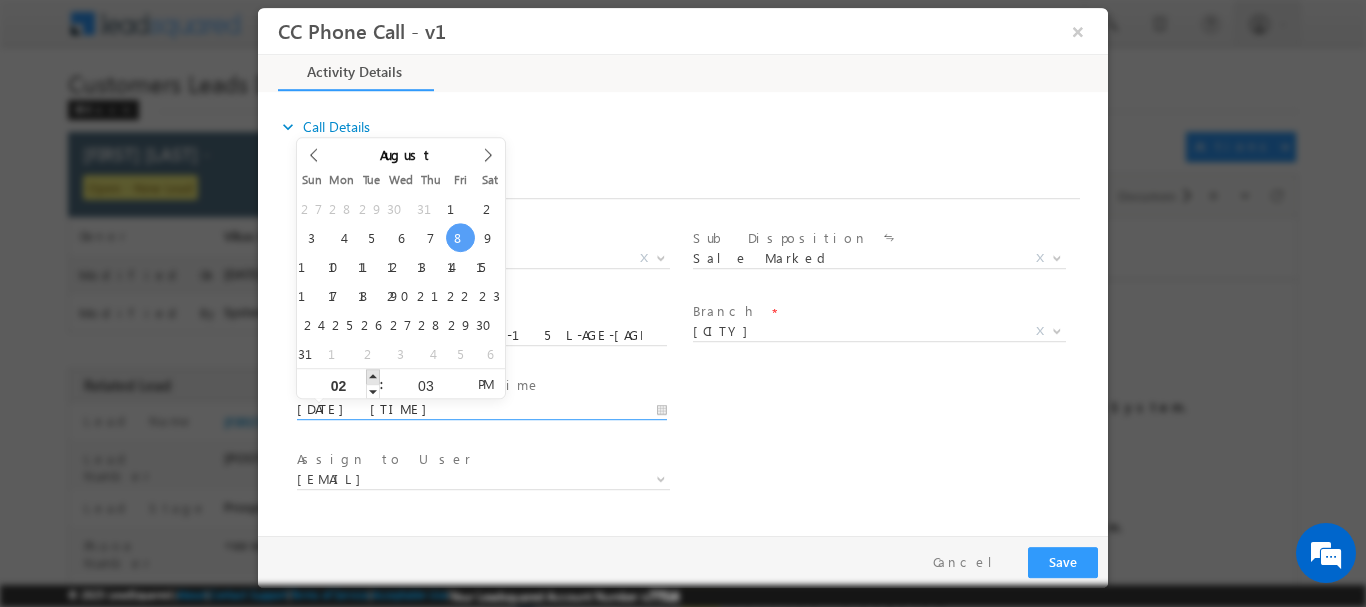 click at bounding box center [373, 375] 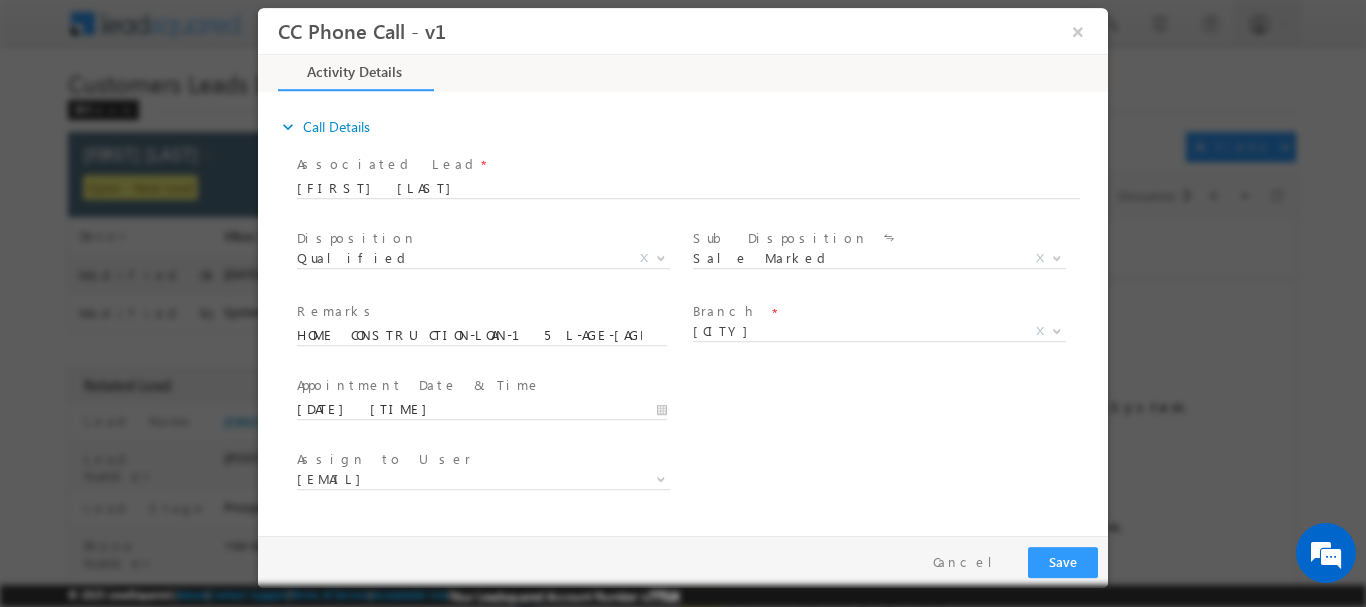 click on "User Branch
*
Appointment Date & Time
*
[DATE] [TIME]" at bounding box center [700, 407] 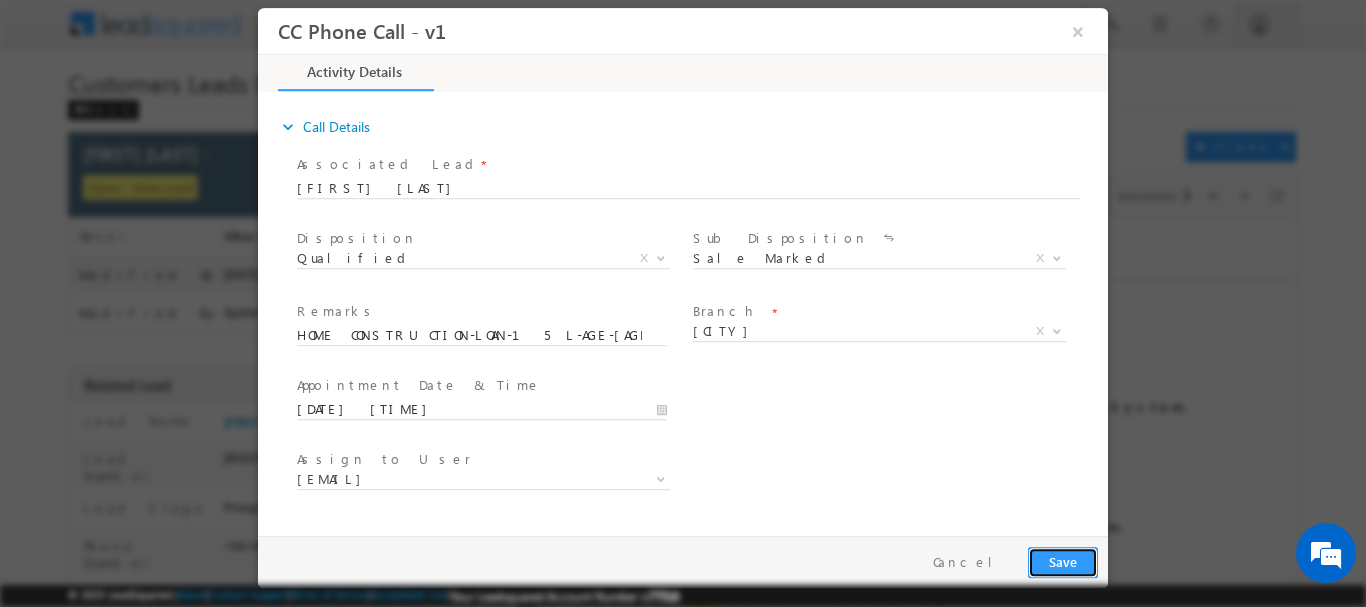 click on "Save" at bounding box center (1063, 561) 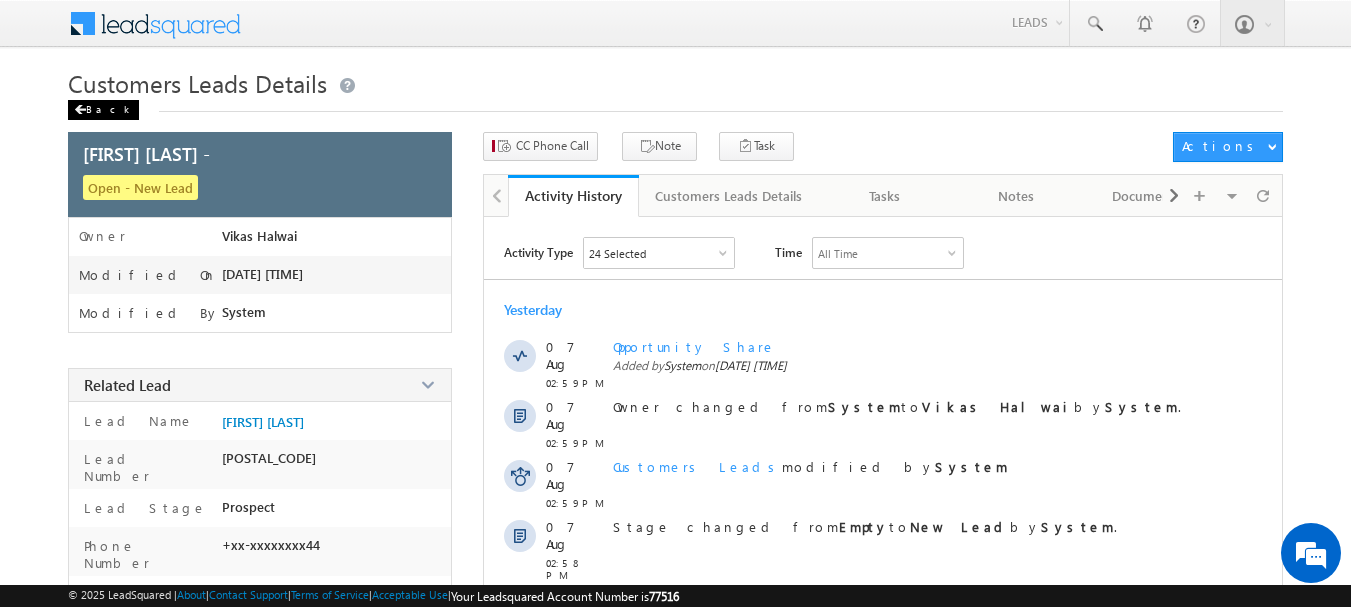 click on "Back" at bounding box center [103, 110] 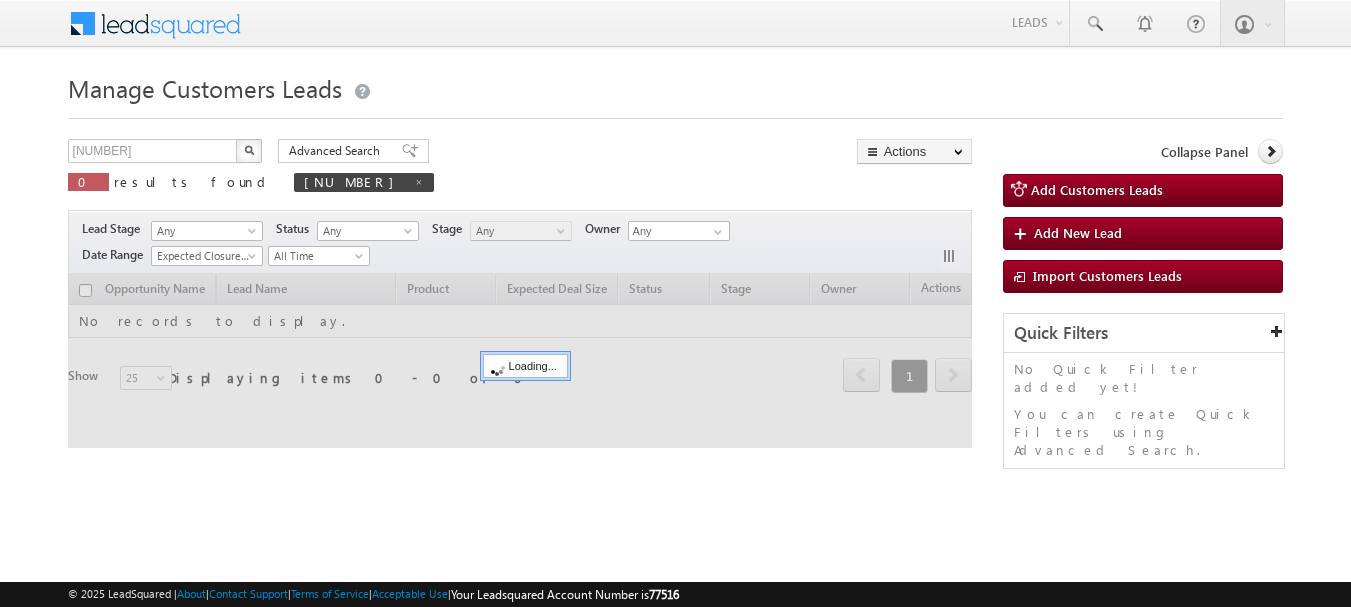 scroll, scrollTop: 0, scrollLeft: 0, axis: both 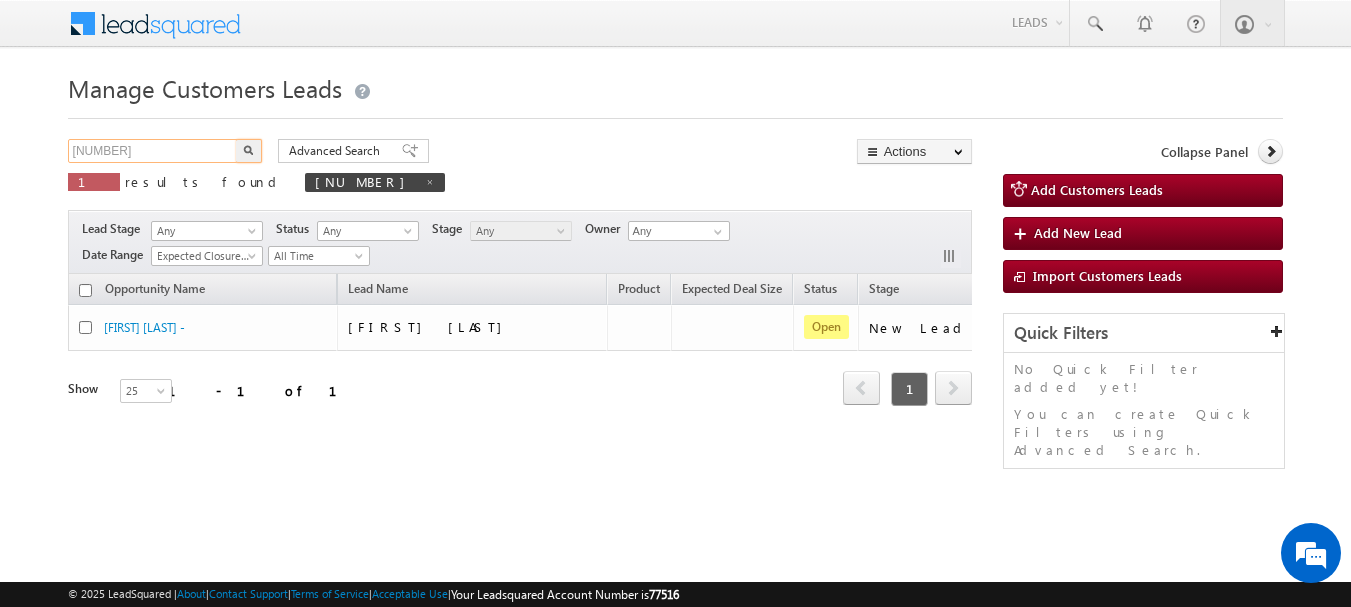 drag, startPoint x: 143, startPoint y: 154, endPoint x: 9, endPoint y: 181, distance: 136.69308 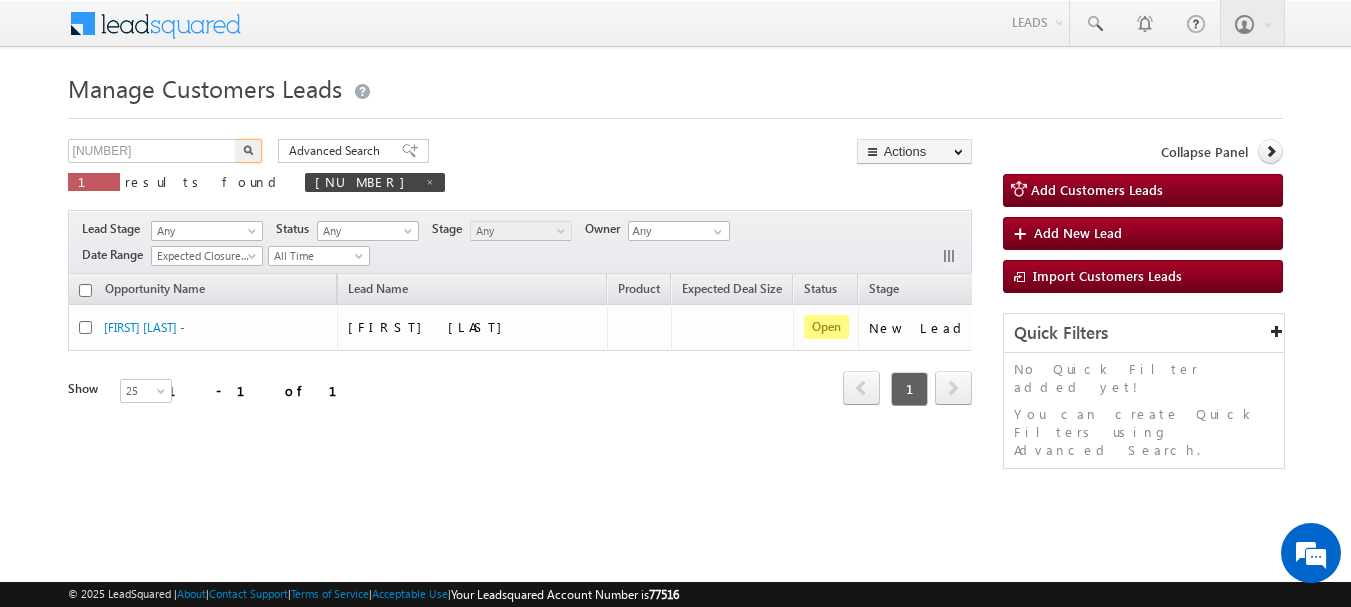 type 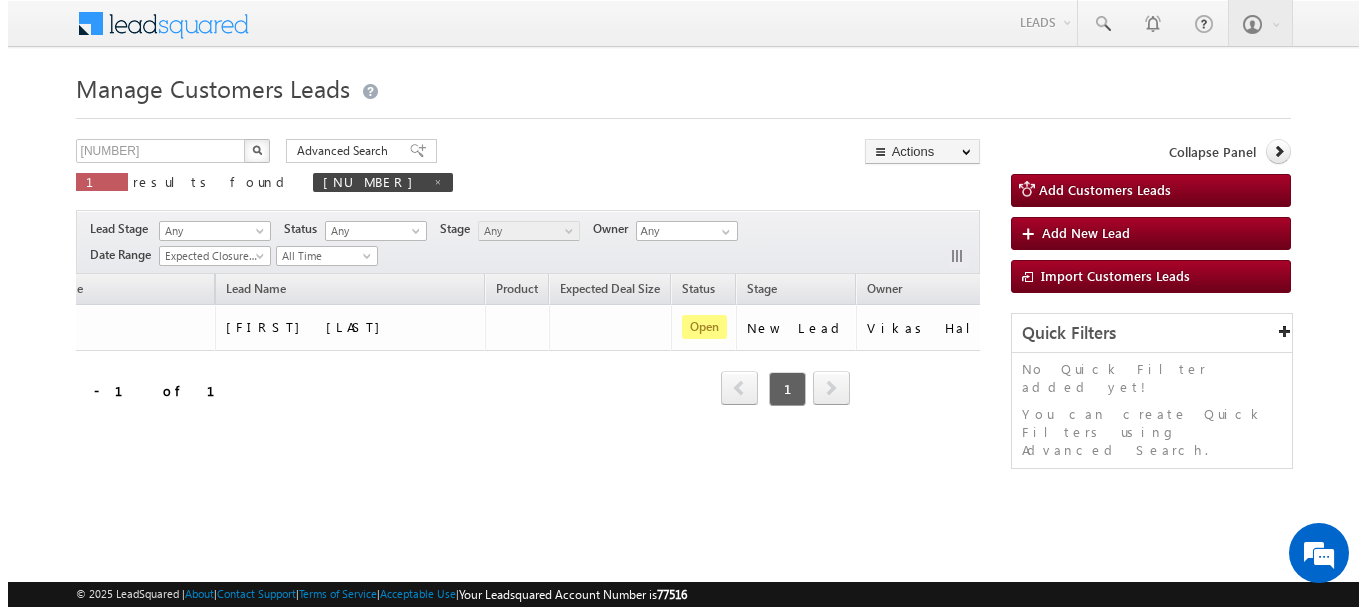scroll, scrollTop: 0, scrollLeft: 141, axis: horizontal 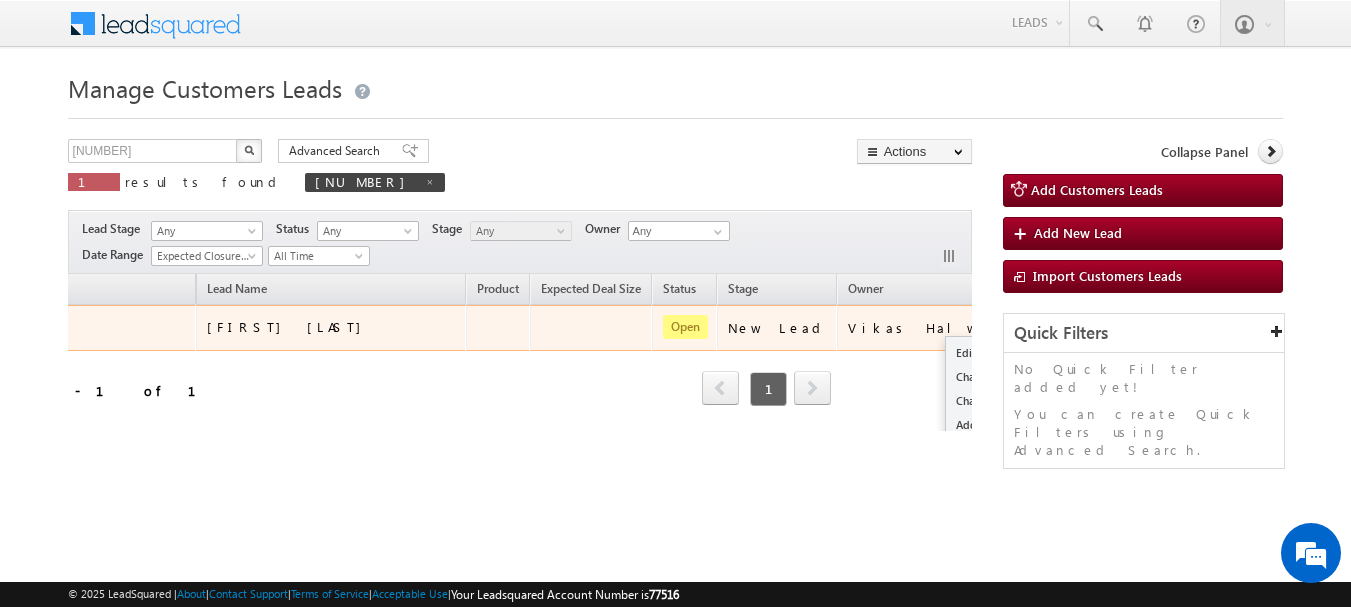 click at bounding box center [1036, 327] 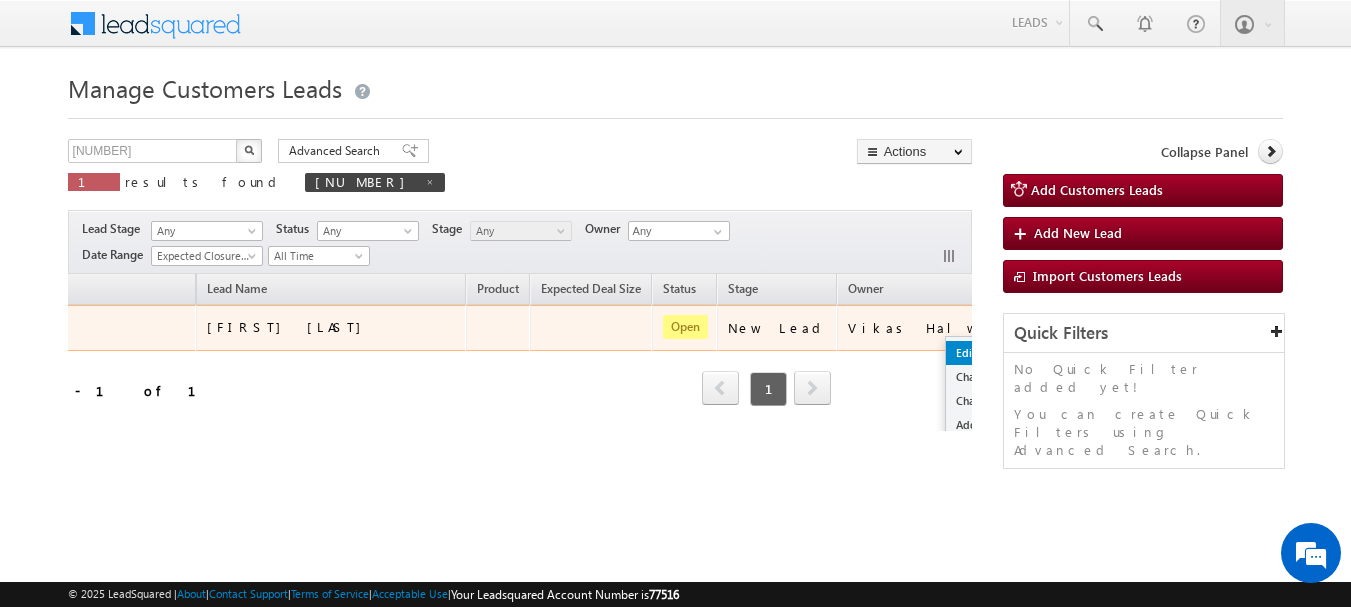 click on "Edit" at bounding box center (996, 353) 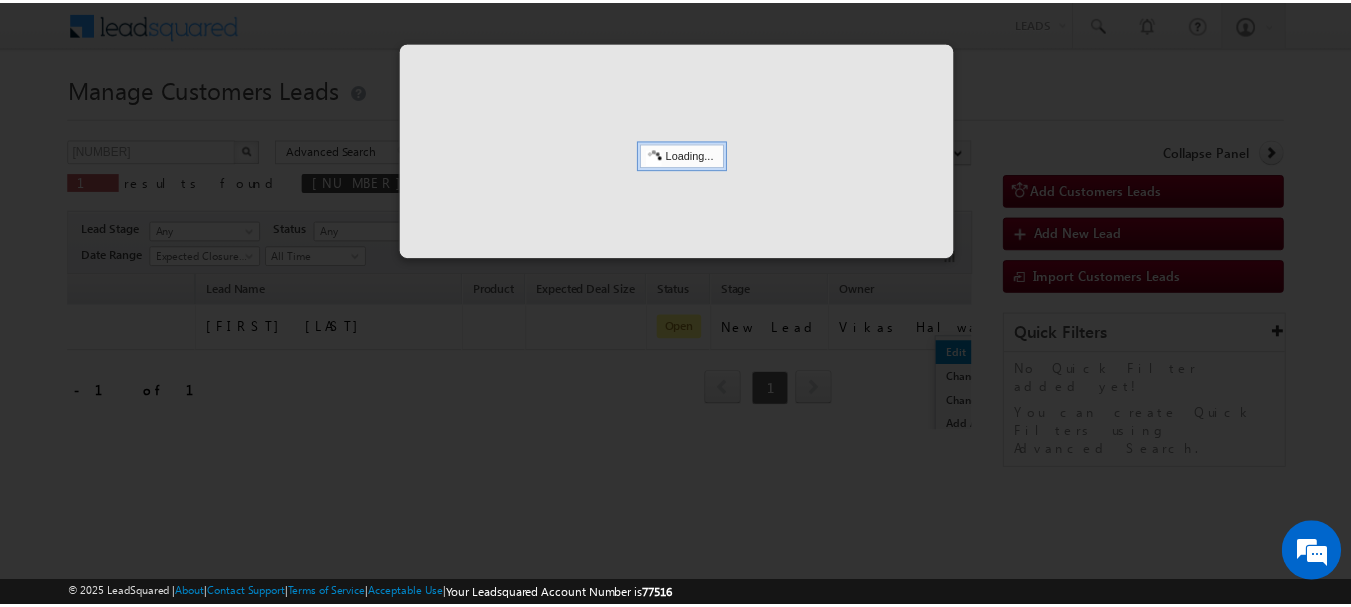 scroll, scrollTop: 0, scrollLeft: 131, axis: horizontal 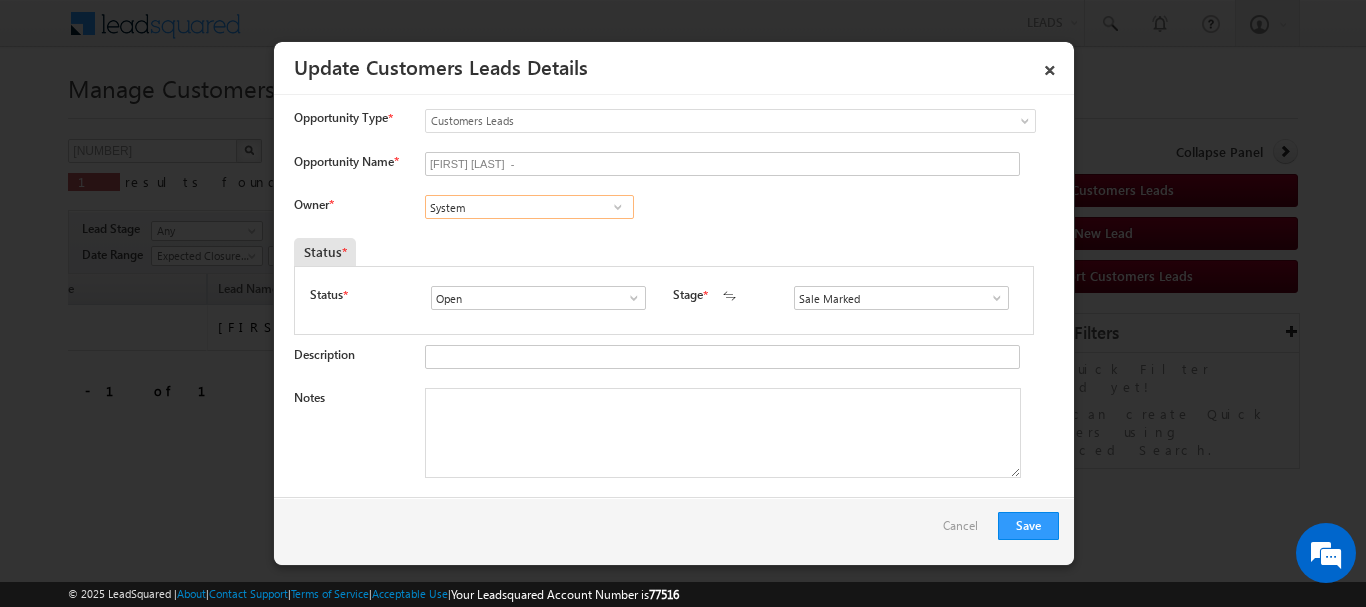 click on "System" at bounding box center (529, 207) 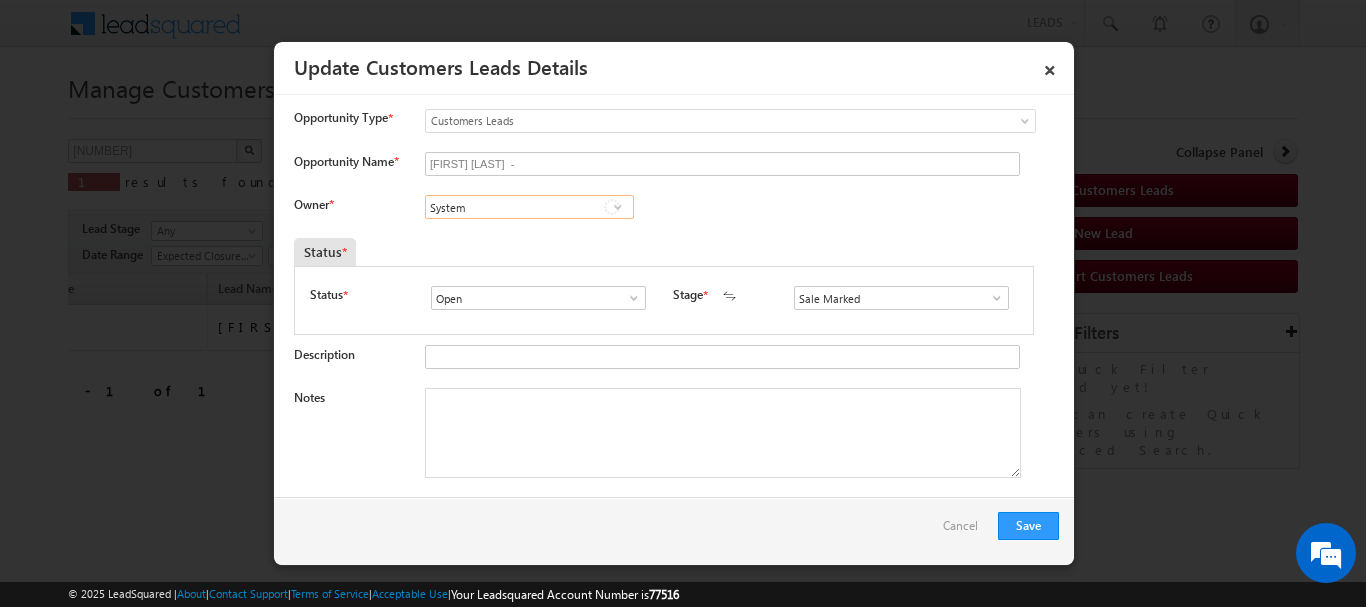 paste on "aiyyad Rustam Ali" 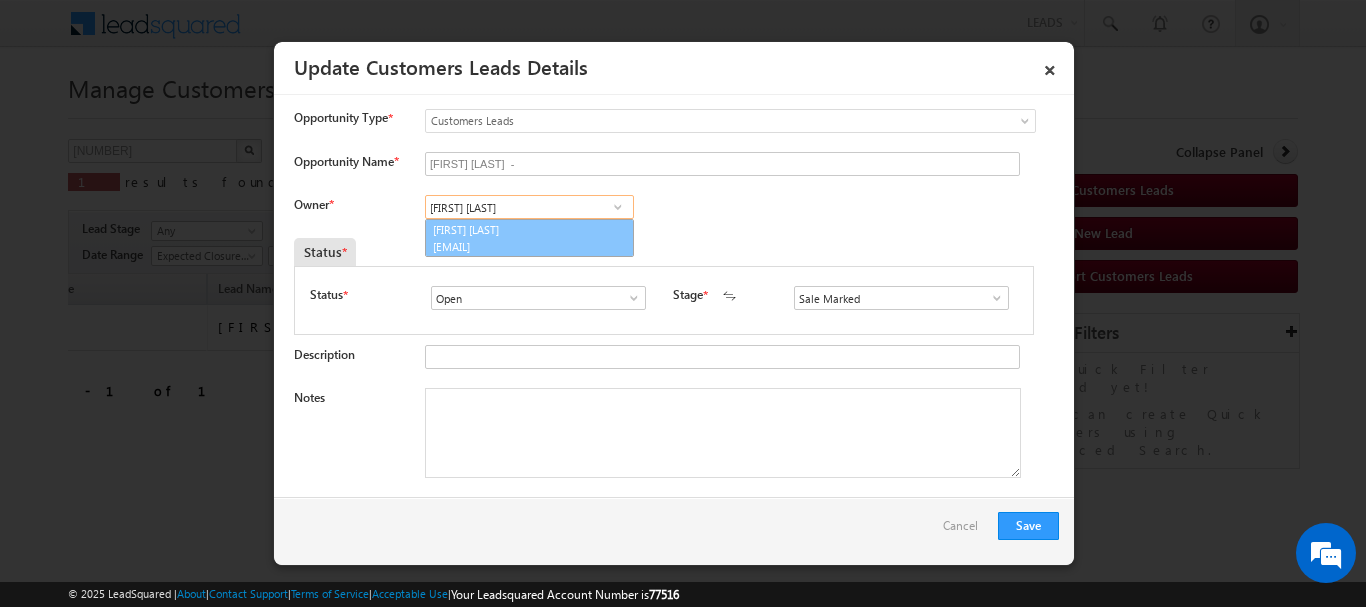 click on "Saiyyad Rustam Ali   saiyyad.ali@sgrlimited.in" at bounding box center (529, 238) 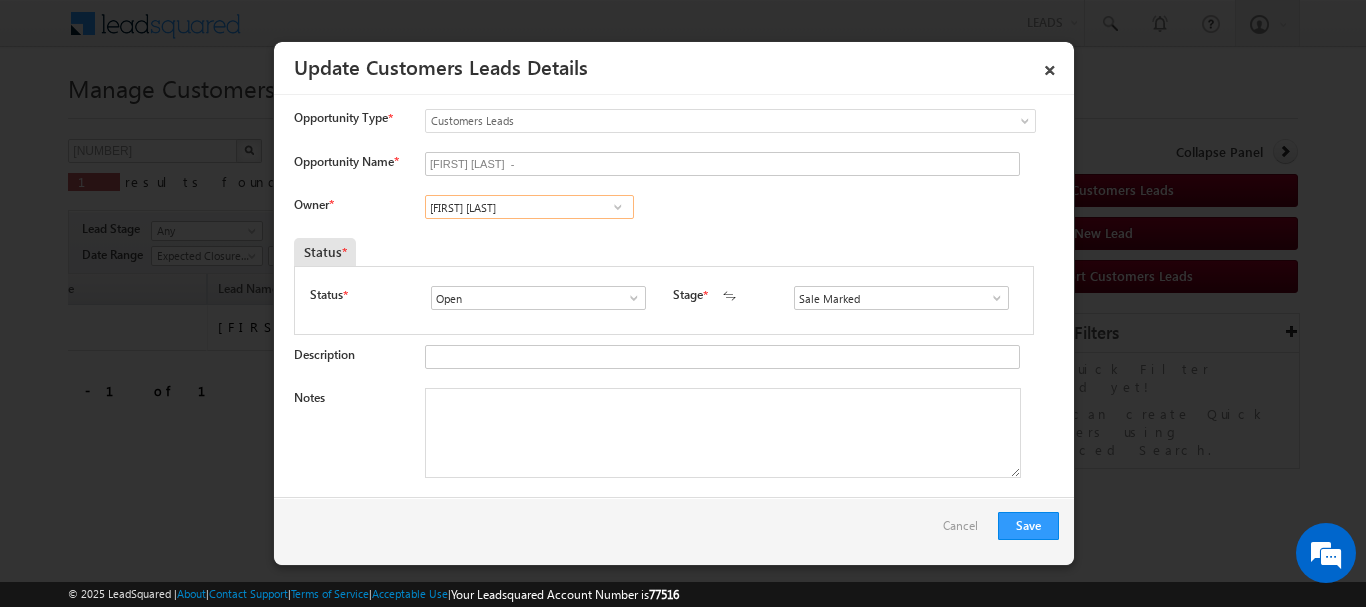 type on "Saiyyad Rustam Ali" 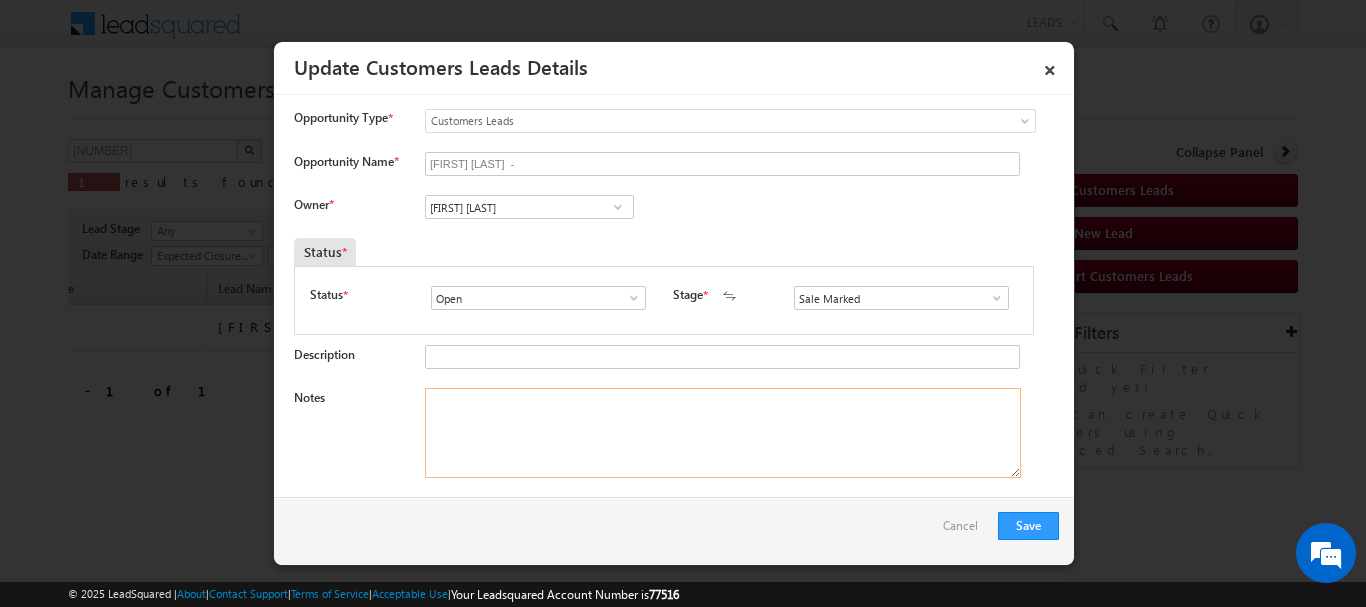 click on "Notes" at bounding box center (723, 433) 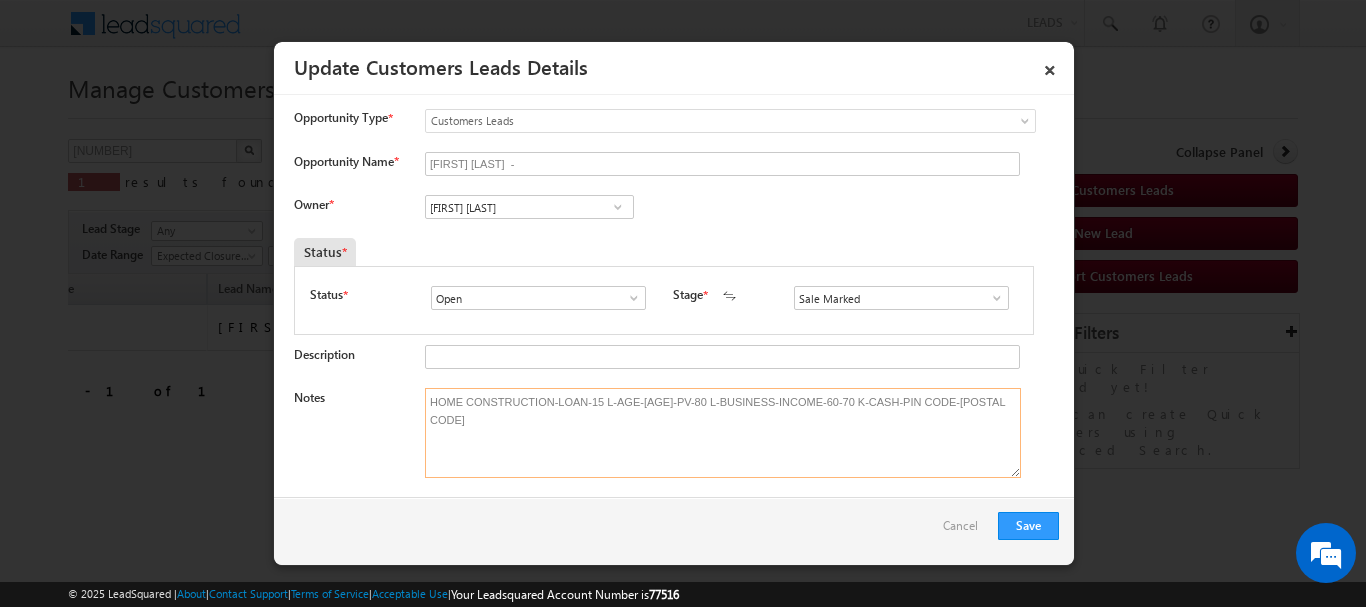 click on "HOME CONSTRUCTION-LOAN-15 L-AGE-[AGE]-PV-80 L-BUSINESS-INCOME-60-70 K-CASH-PIN CODE-[POSTAL_CODE]" at bounding box center [723, 433] 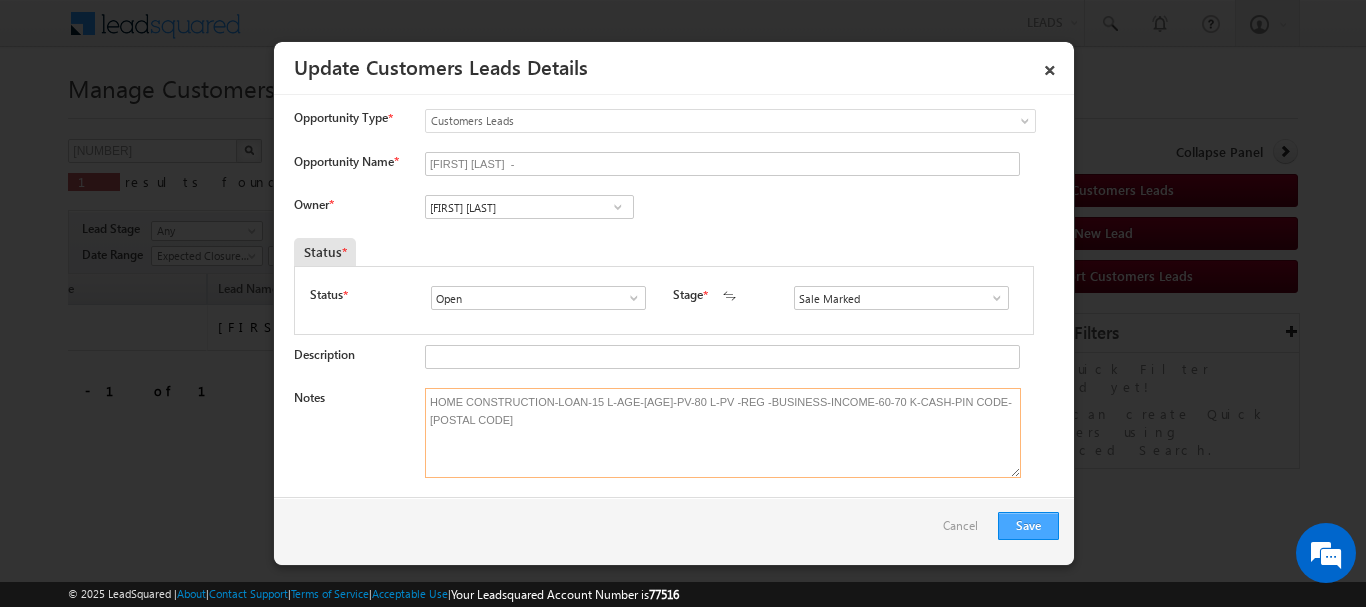 type on "HOME CONSTRUCTION-LOAN-15 L-AGE-32-PV-80 L-PV -REG -BUSINESS-INCOME-60-70 K- CASH-PIN CODE-458775" 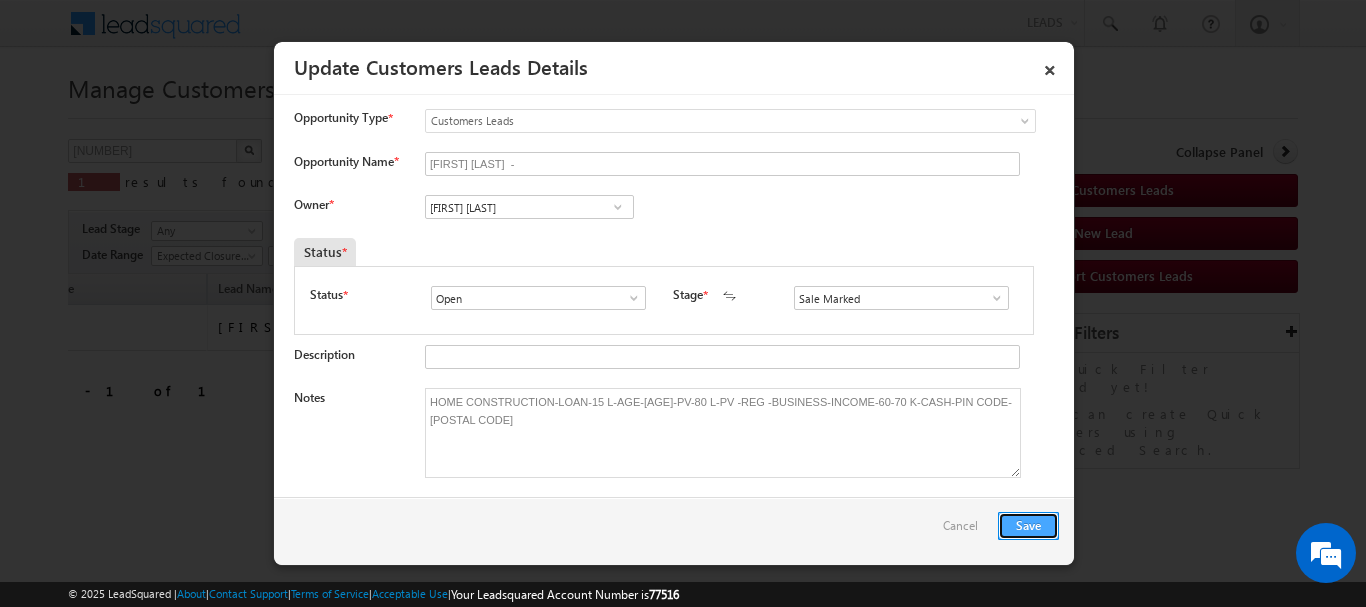 click on "Save" at bounding box center [1028, 526] 